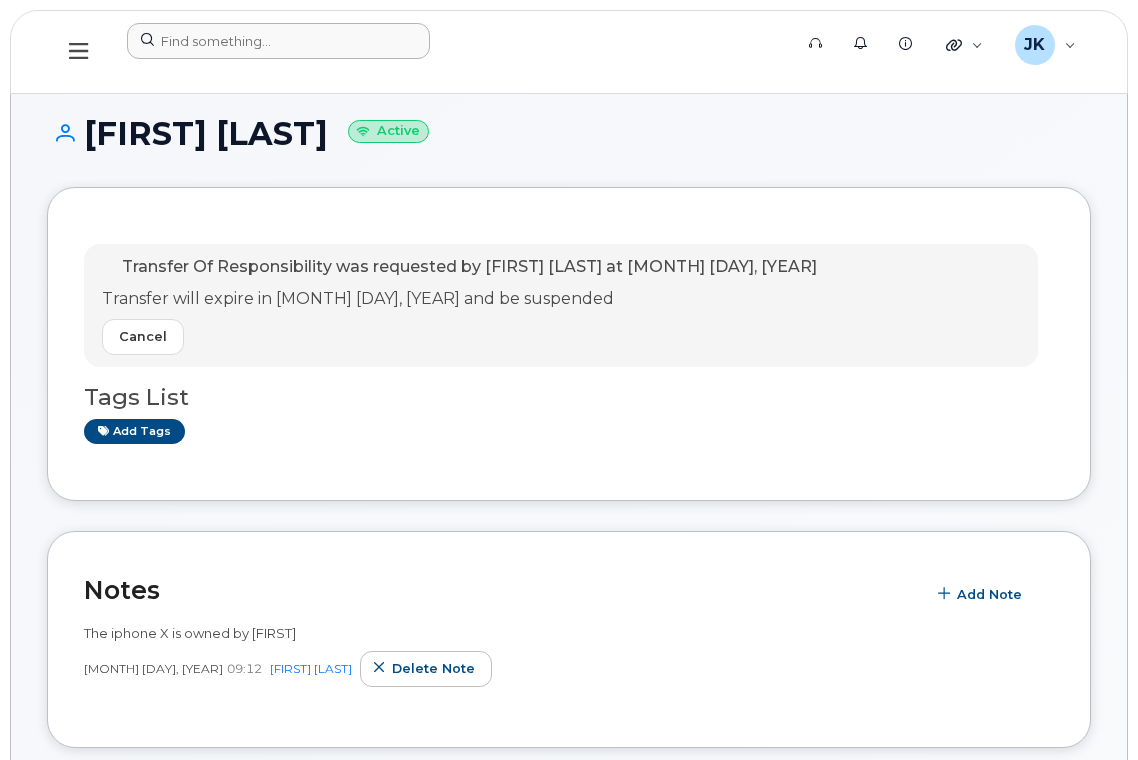 scroll, scrollTop: 0, scrollLeft: 0, axis: both 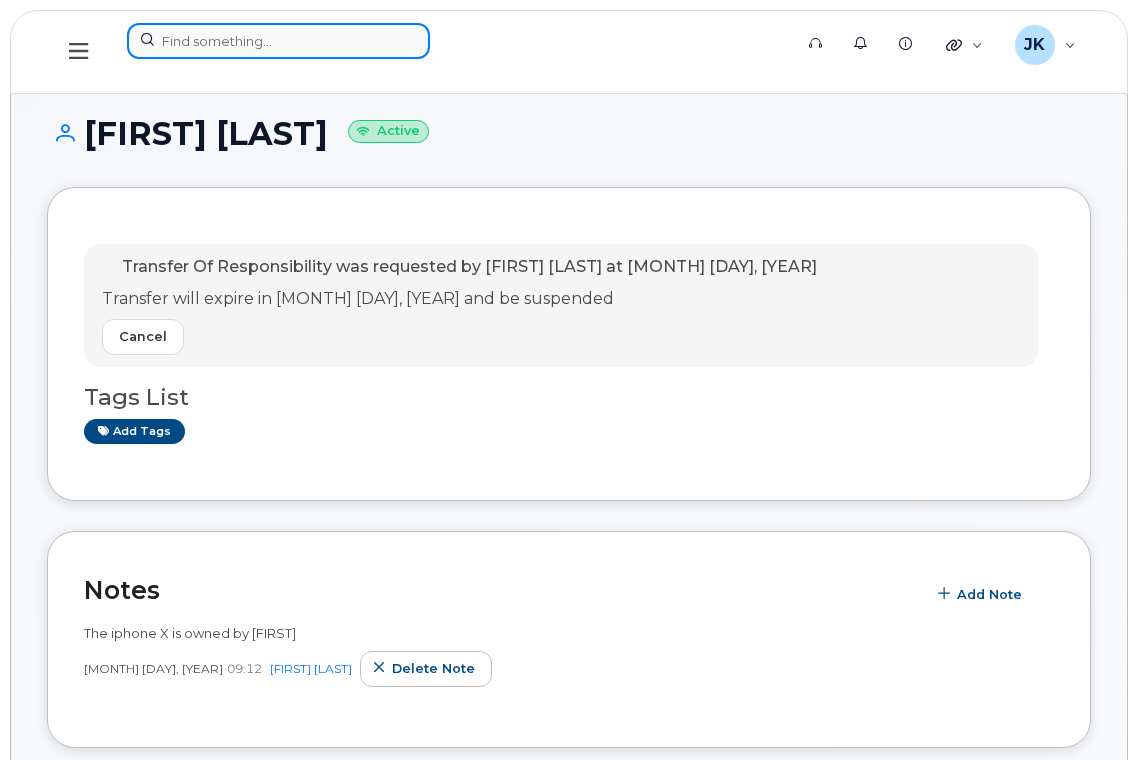 click at bounding box center [278, 41] 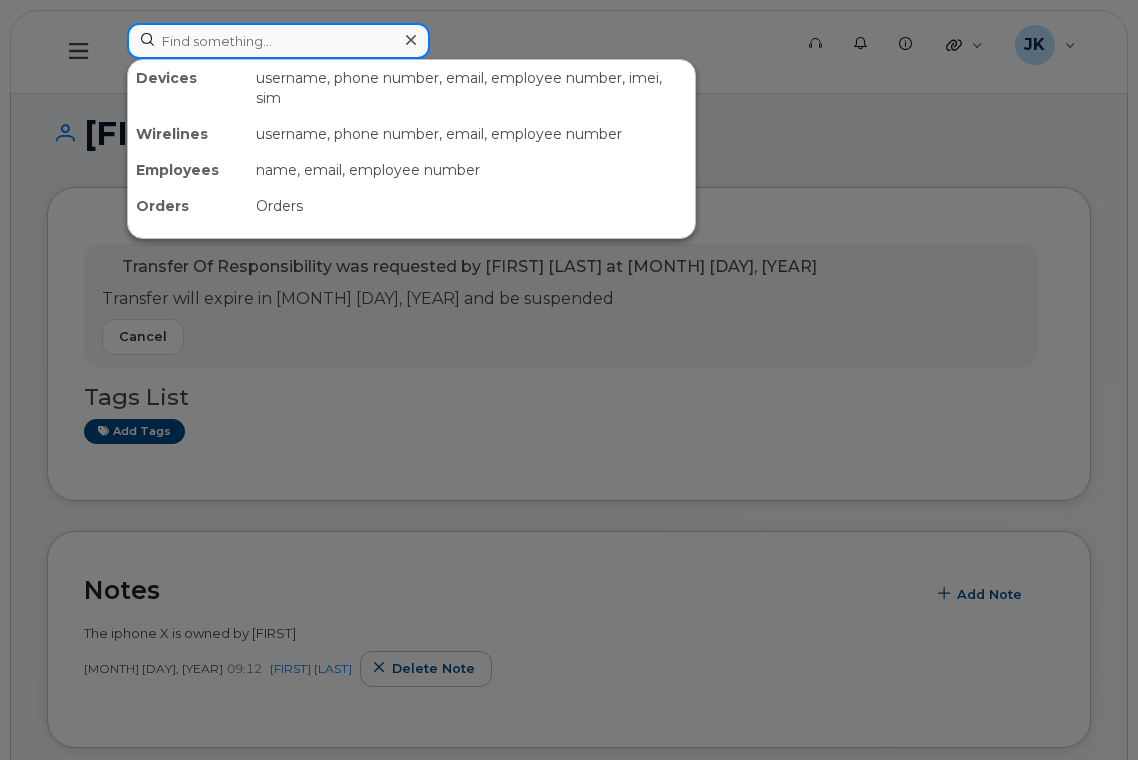 paste on "Naveed Chaudhry" 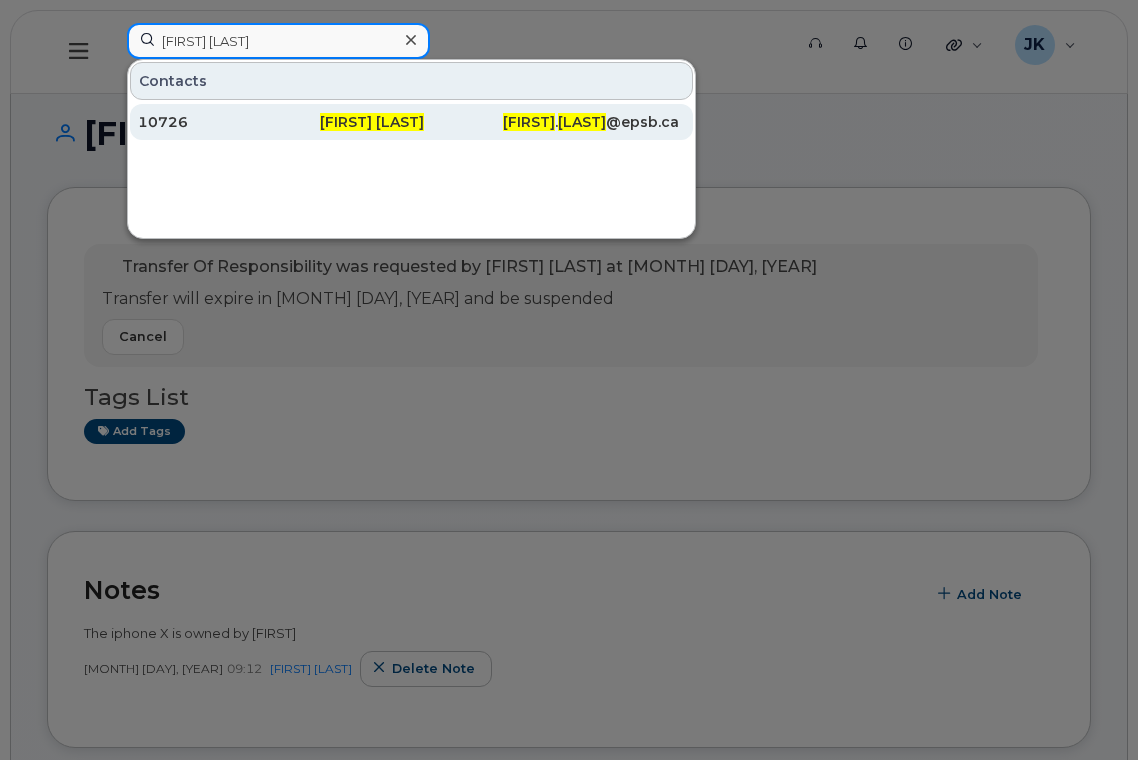 type on "Naveed Chaudhry" 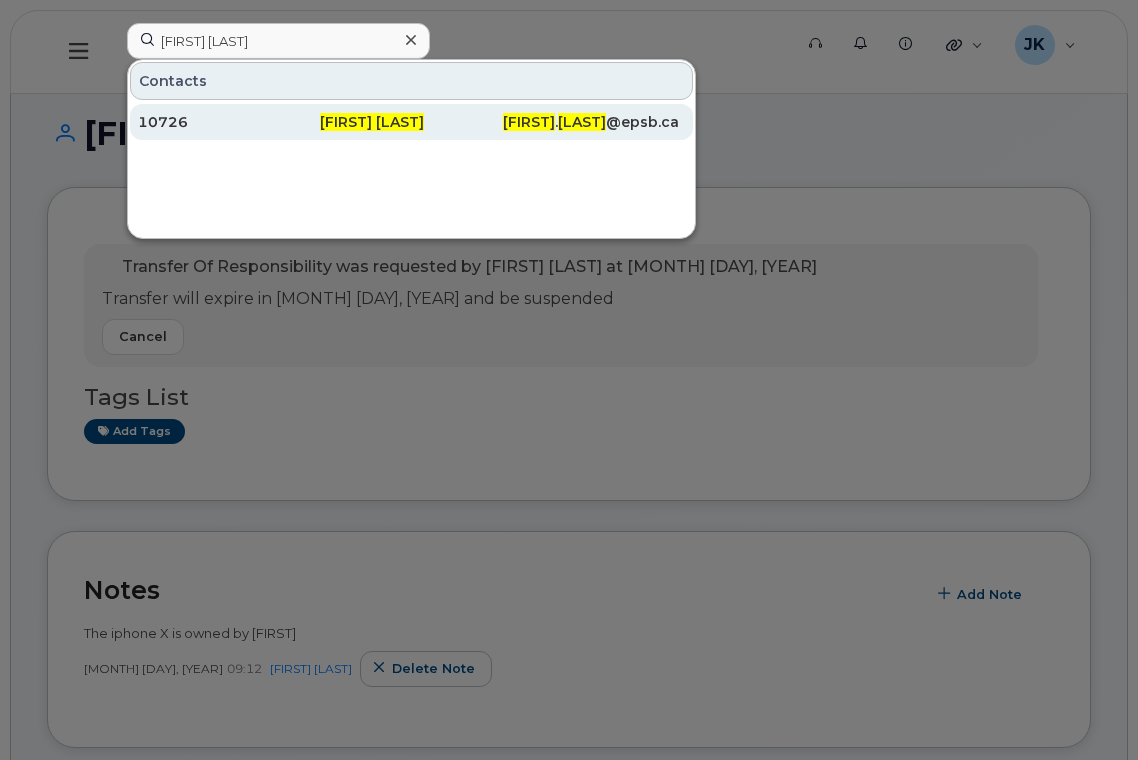 click on "NAVEED CHAUDHRY" at bounding box center [372, 122] 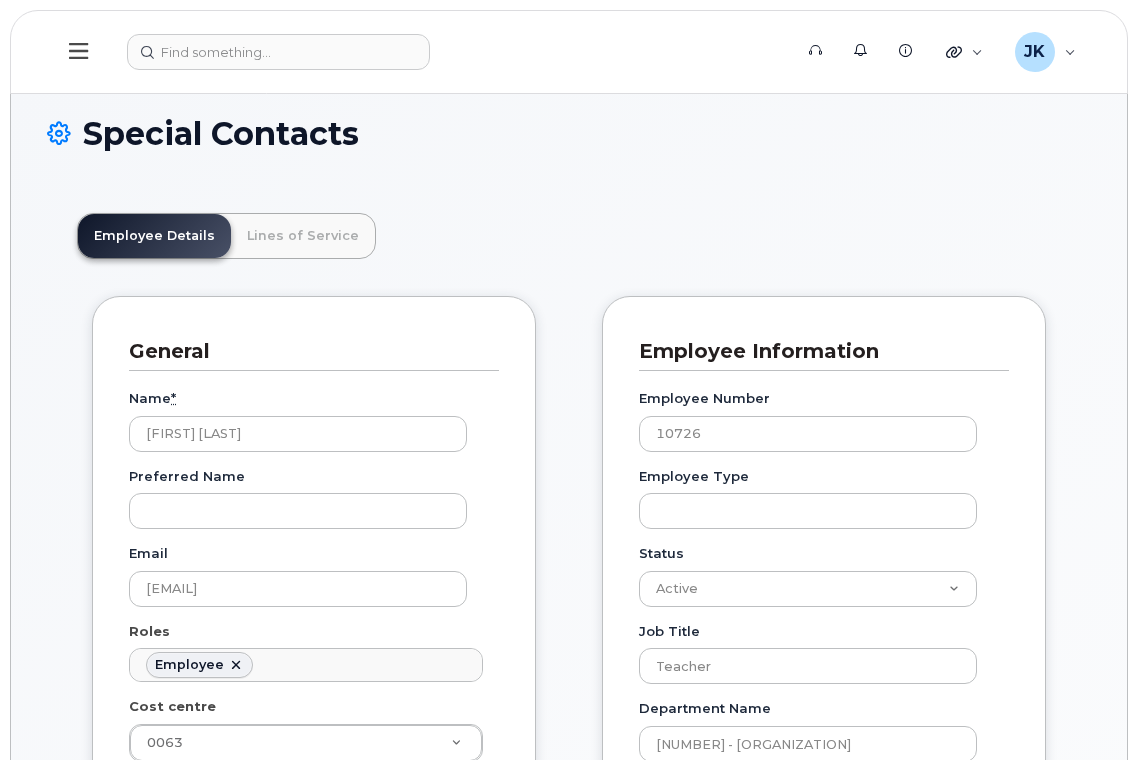 scroll, scrollTop: 0, scrollLeft: 0, axis: both 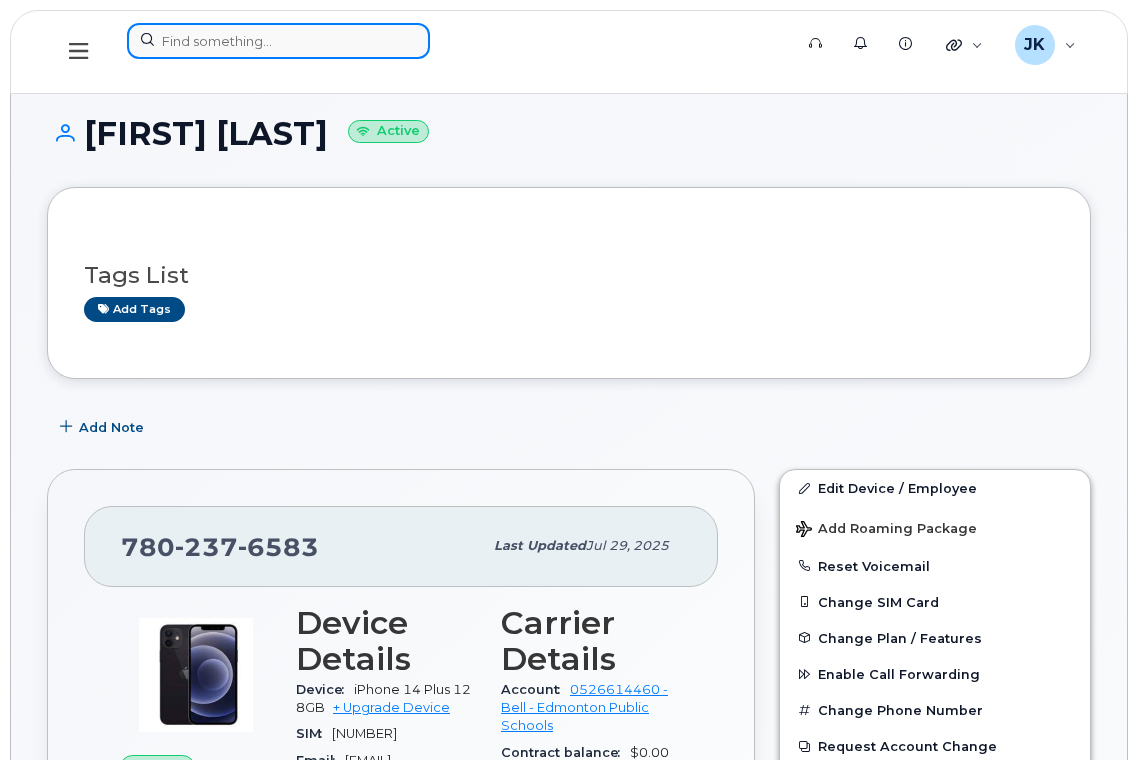 drag, startPoint x: 221, startPoint y: 45, endPoint x: 231, endPoint y: 40, distance: 11.18034 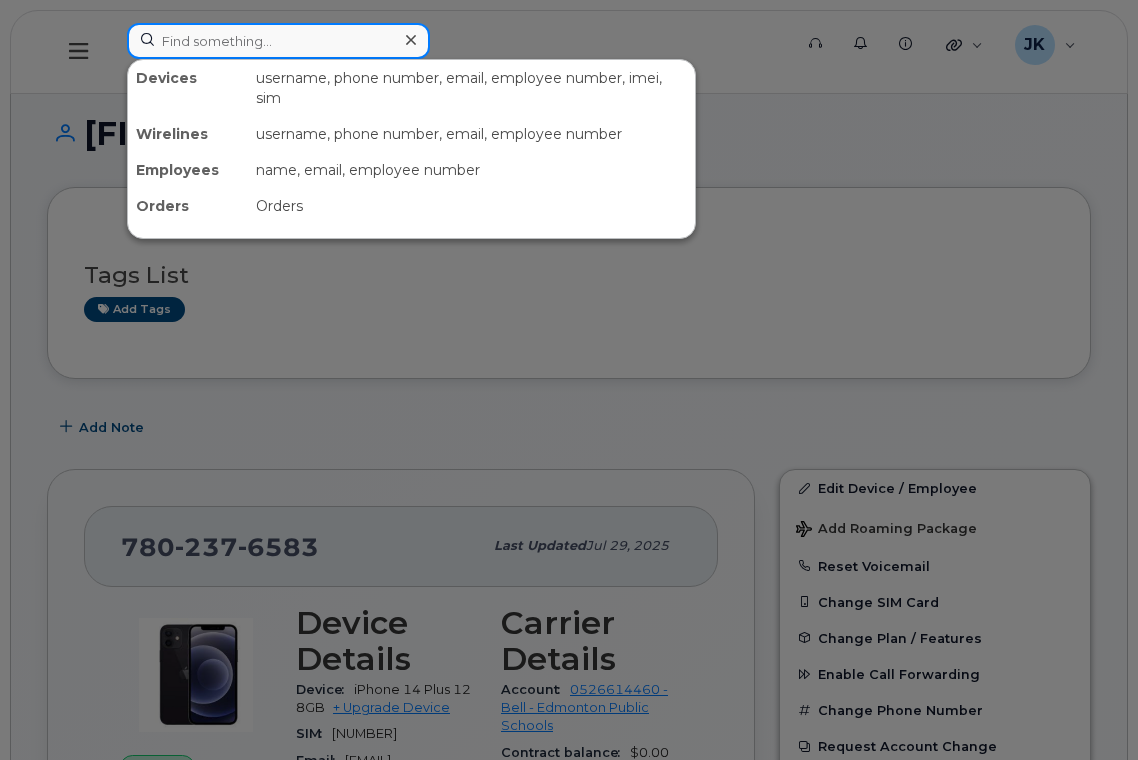 paste on "[FIRST] [LAST]" 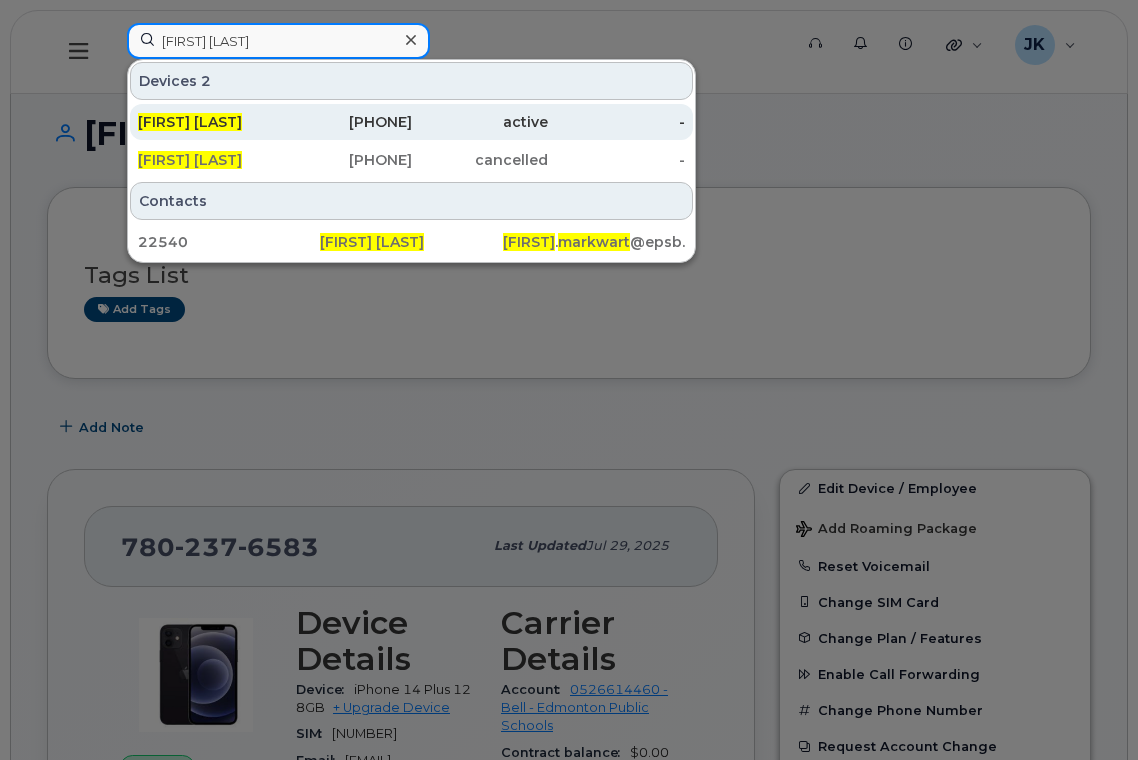 type on "[FIRST] [LAST]" 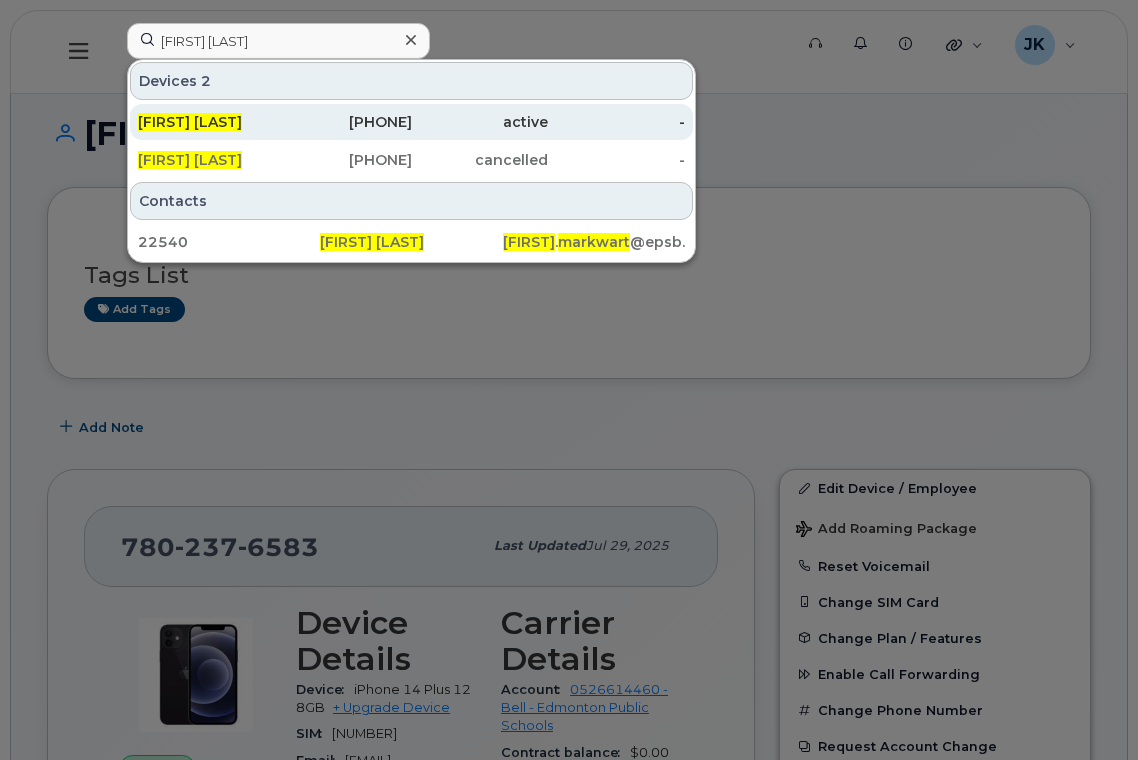 click on "[FIRST] [LAST]" at bounding box center (190, 122) 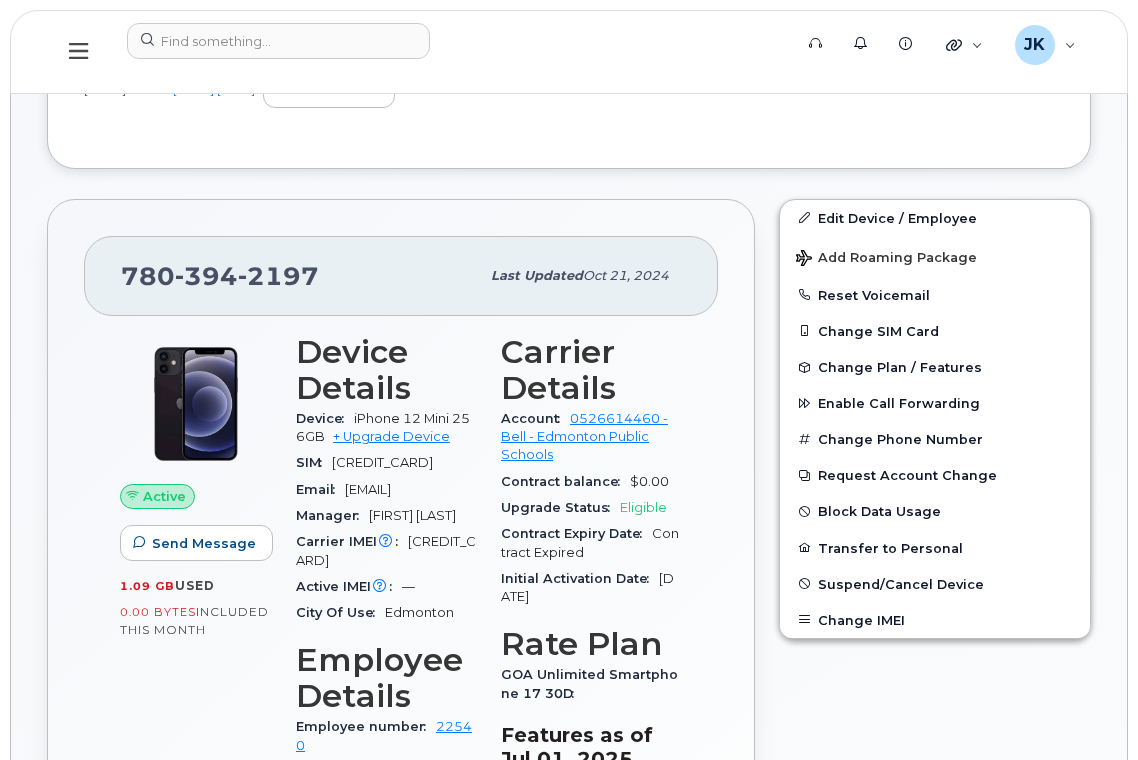 scroll, scrollTop: 800, scrollLeft: 0, axis: vertical 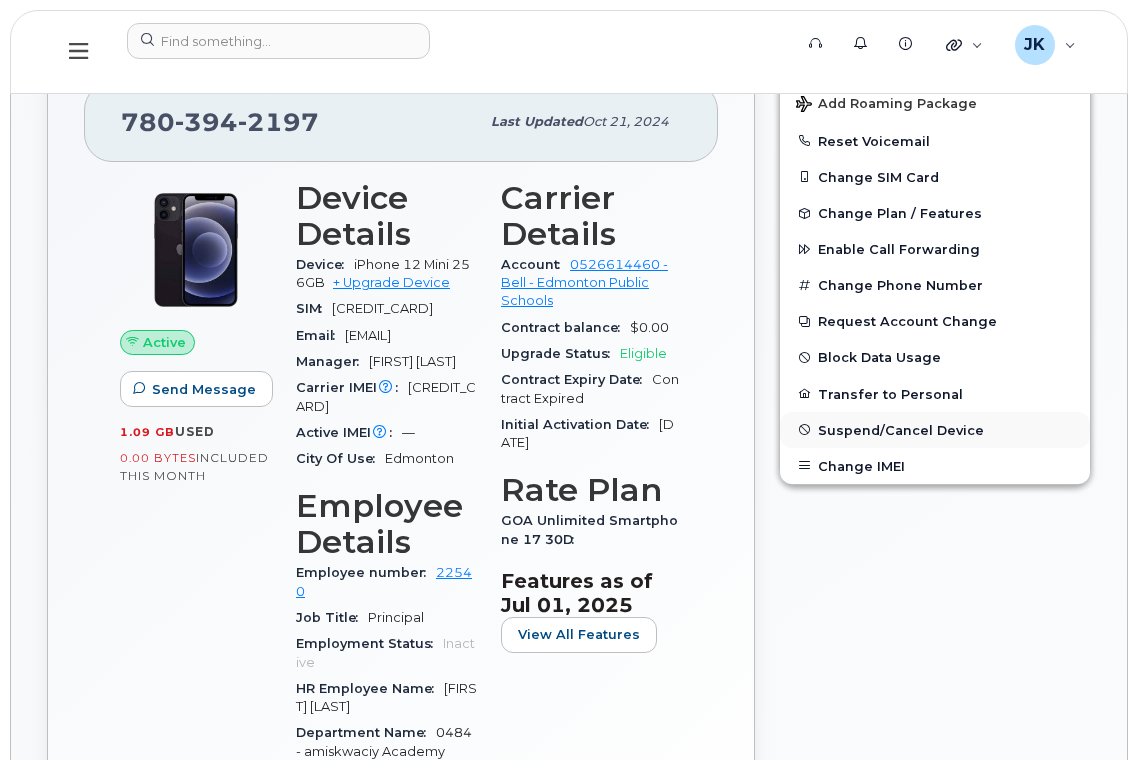 click on "Suspend/Cancel Device" at bounding box center [901, 429] 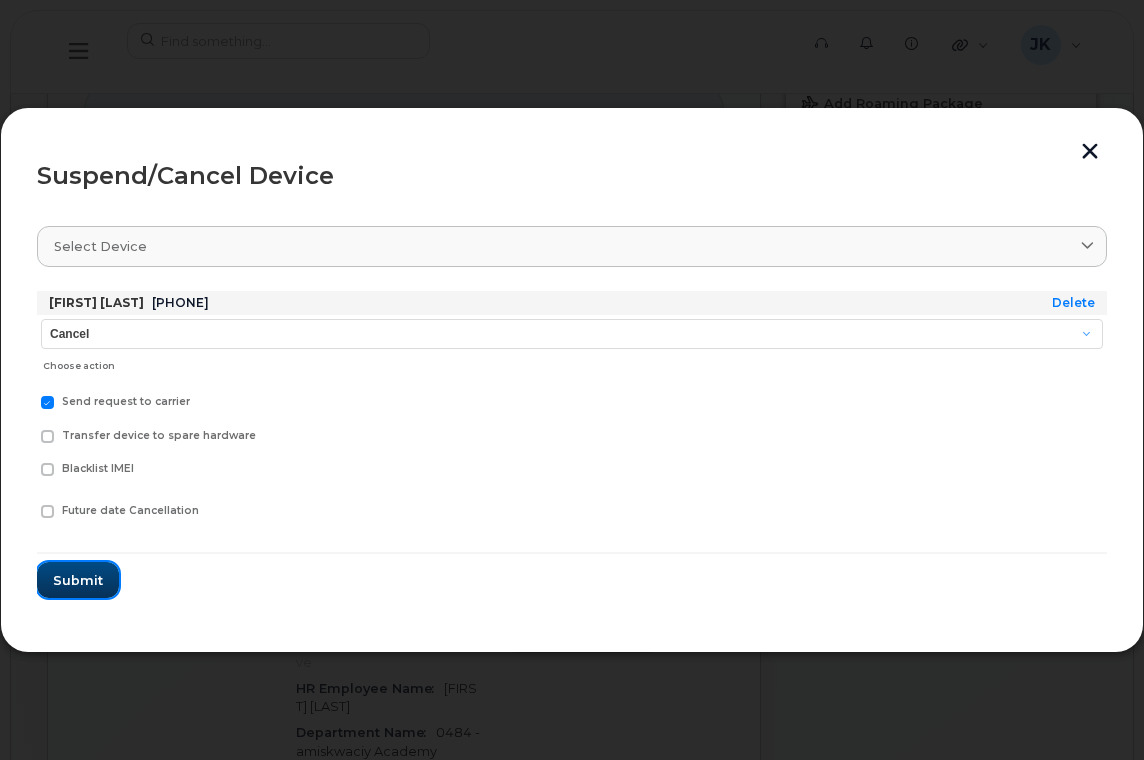 click on "Submit" at bounding box center (78, 580) 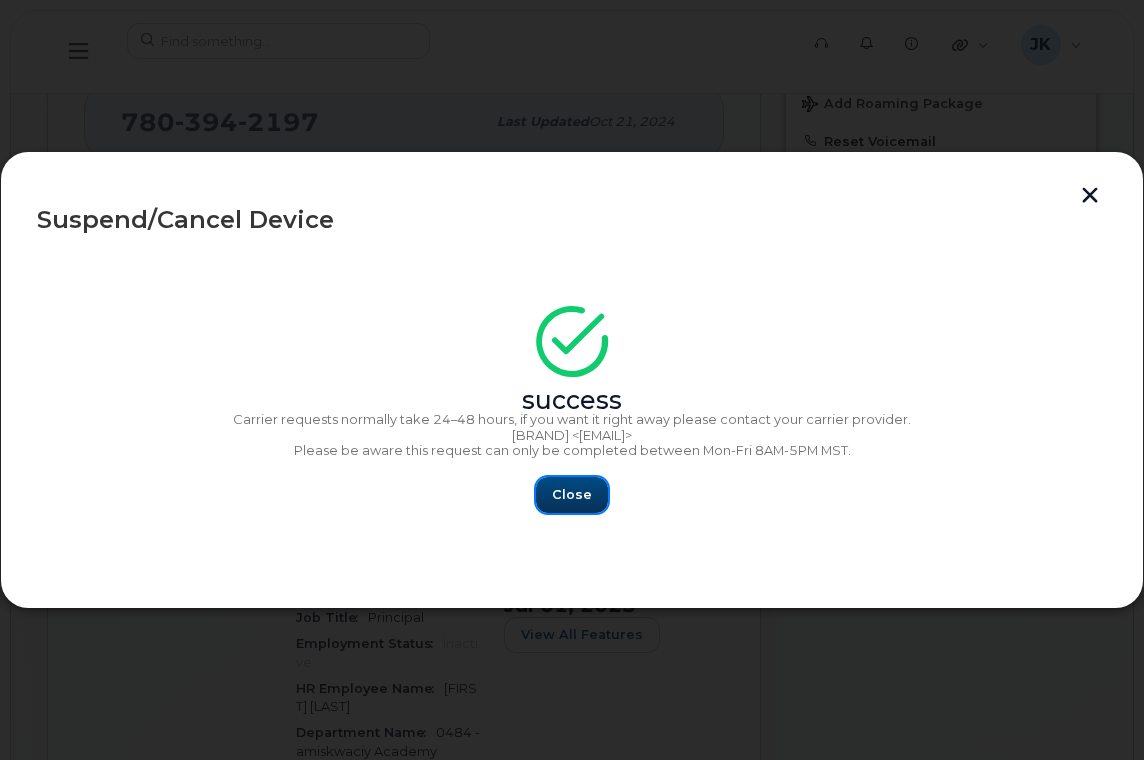 click on "Close" at bounding box center [572, 495] 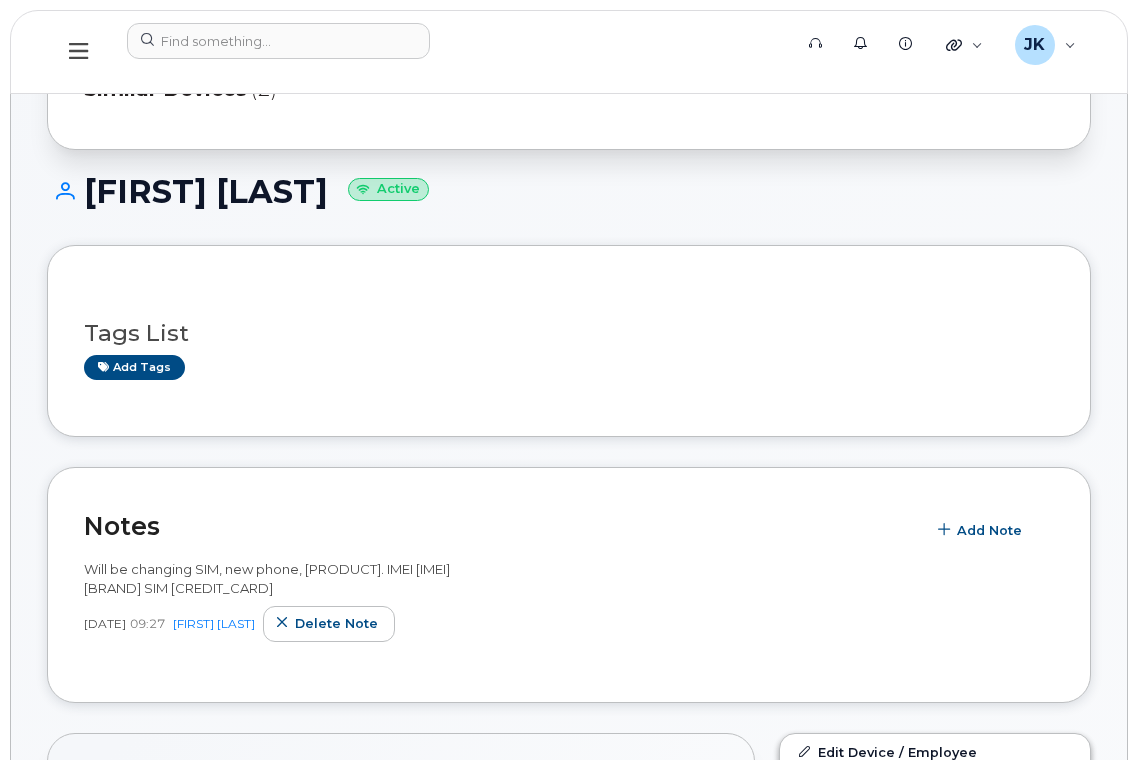 scroll, scrollTop: 0, scrollLeft: 0, axis: both 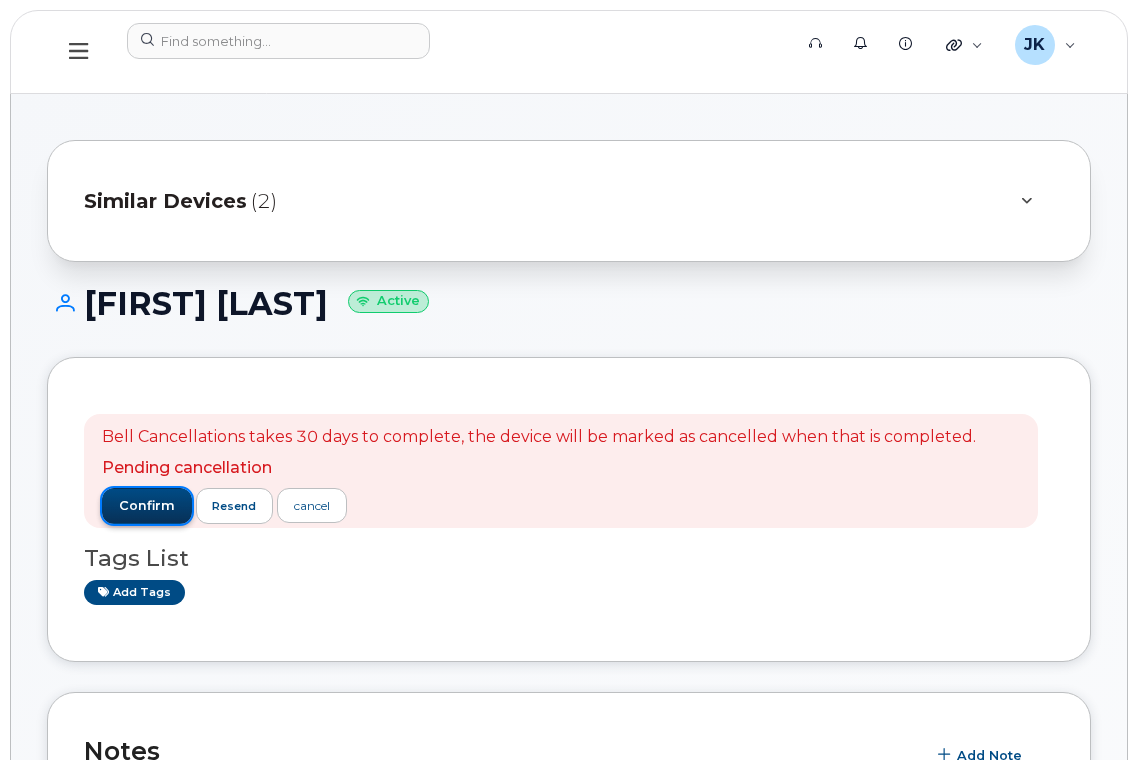 click on "confirm" 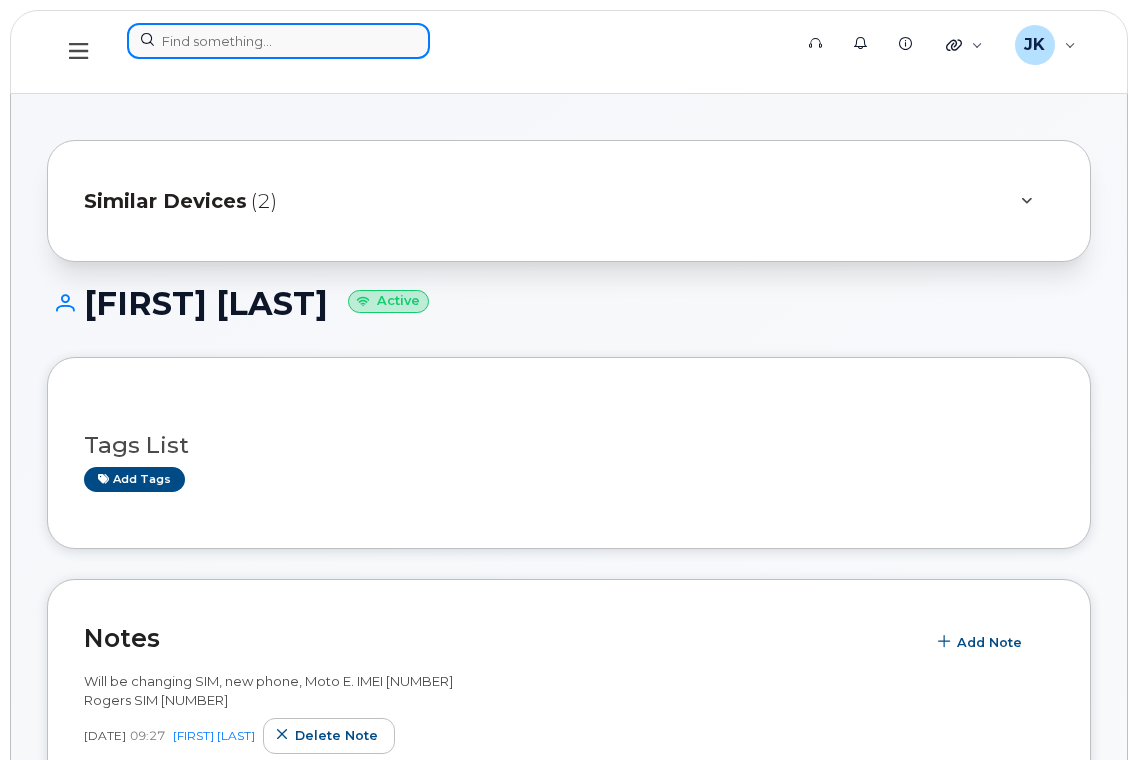 click at bounding box center [278, 41] 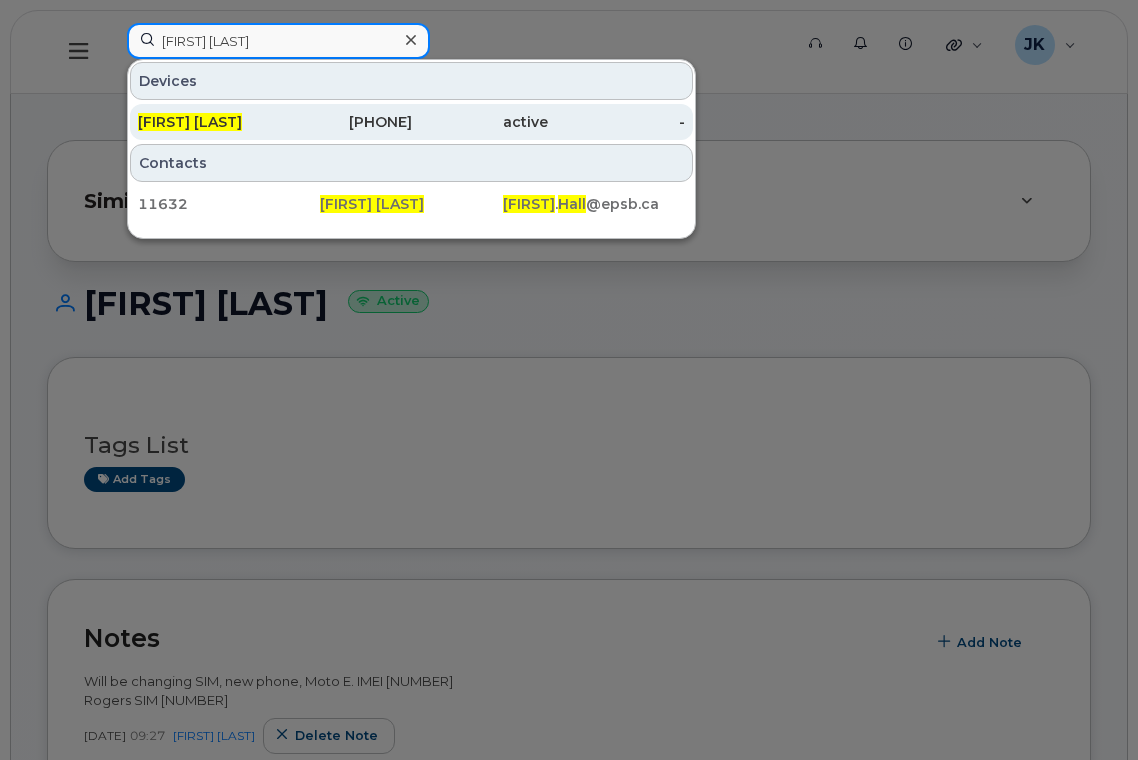 type on "[FIRST] [LAST]" 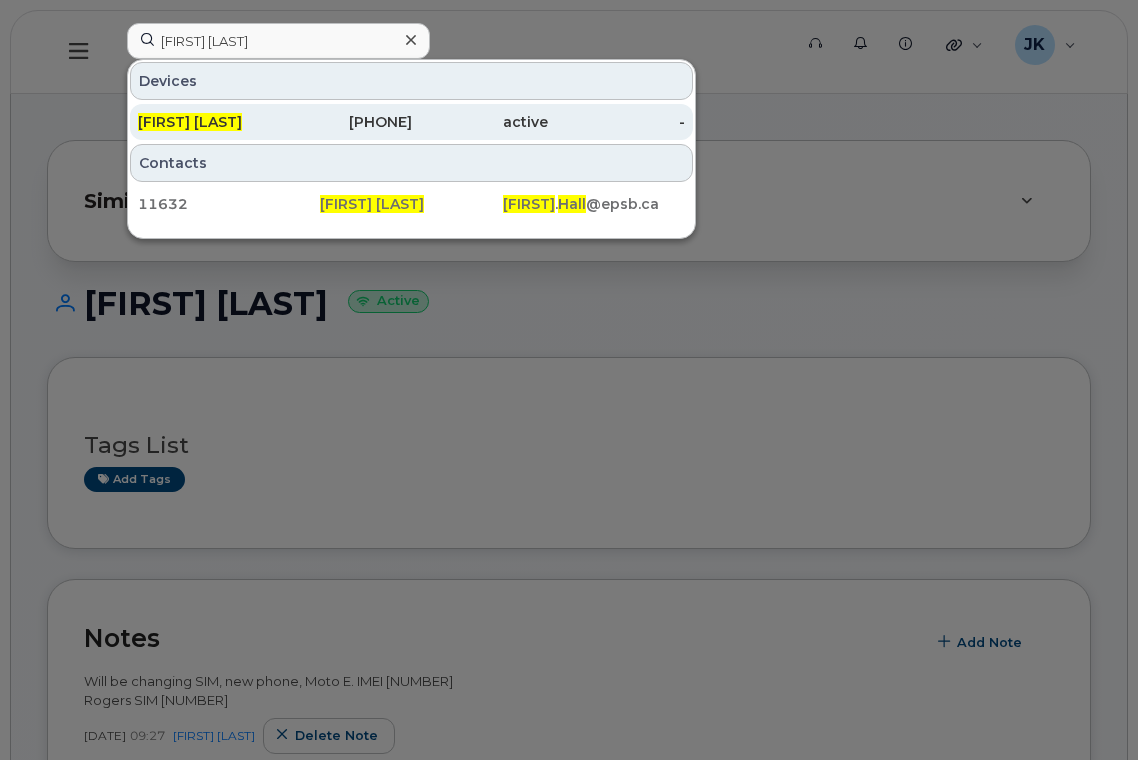 click on "[FIRST] [LAST]" at bounding box center [190, 122] 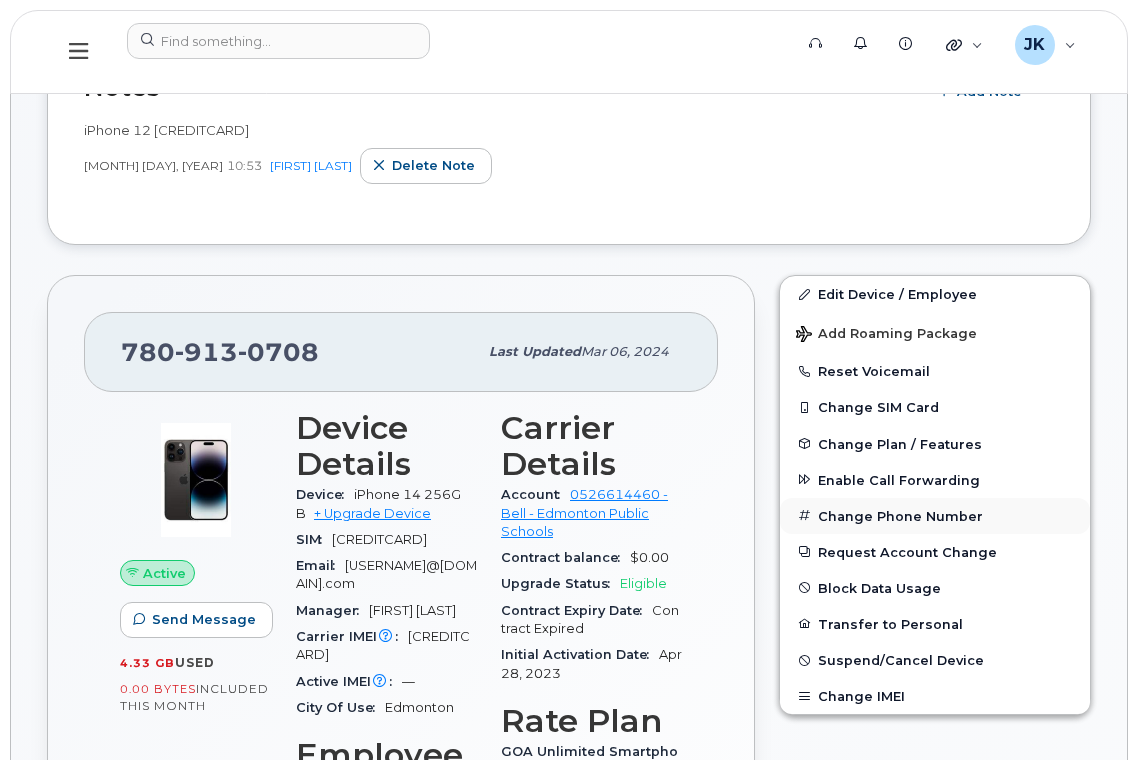 scroll, scrollTop: 533, scrollLeft: 0, axis: vertical 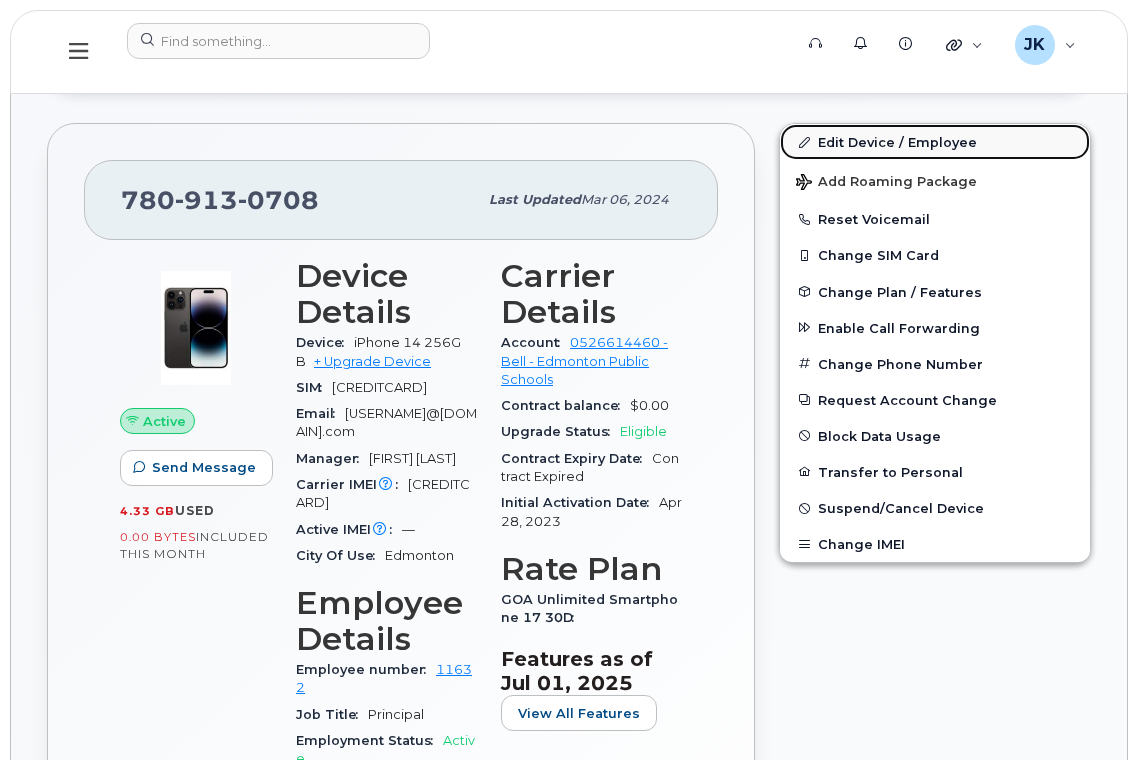 click on "Edit Device / Employee" at bounding box center (935, 142) 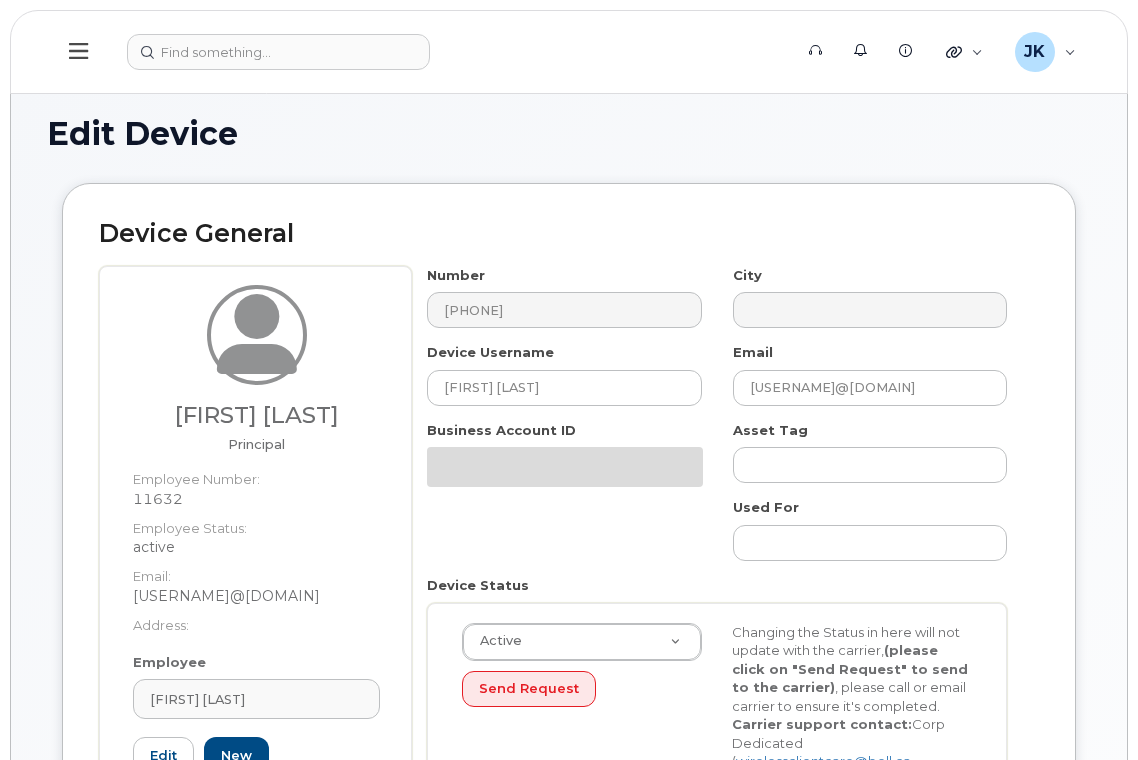 scroll, scrollTop: 492, scrollLeft: 0, axis: vertical 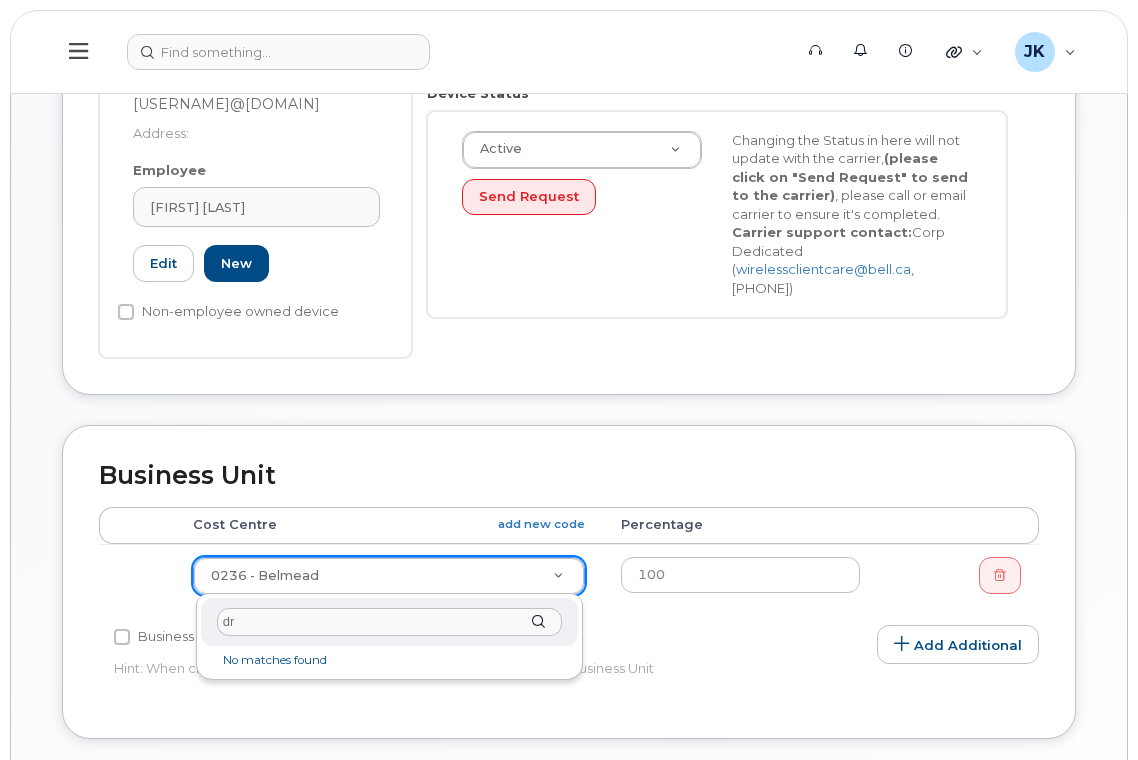 type on "d" 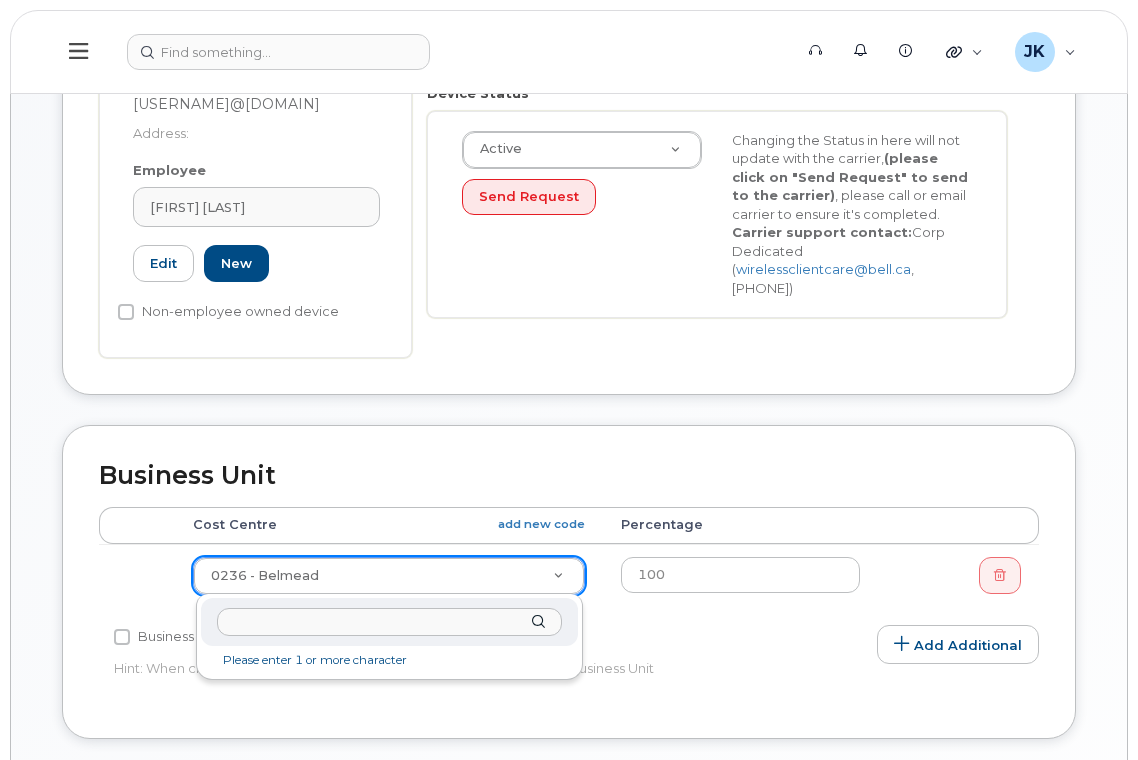 click at bounding box center [389, 622] 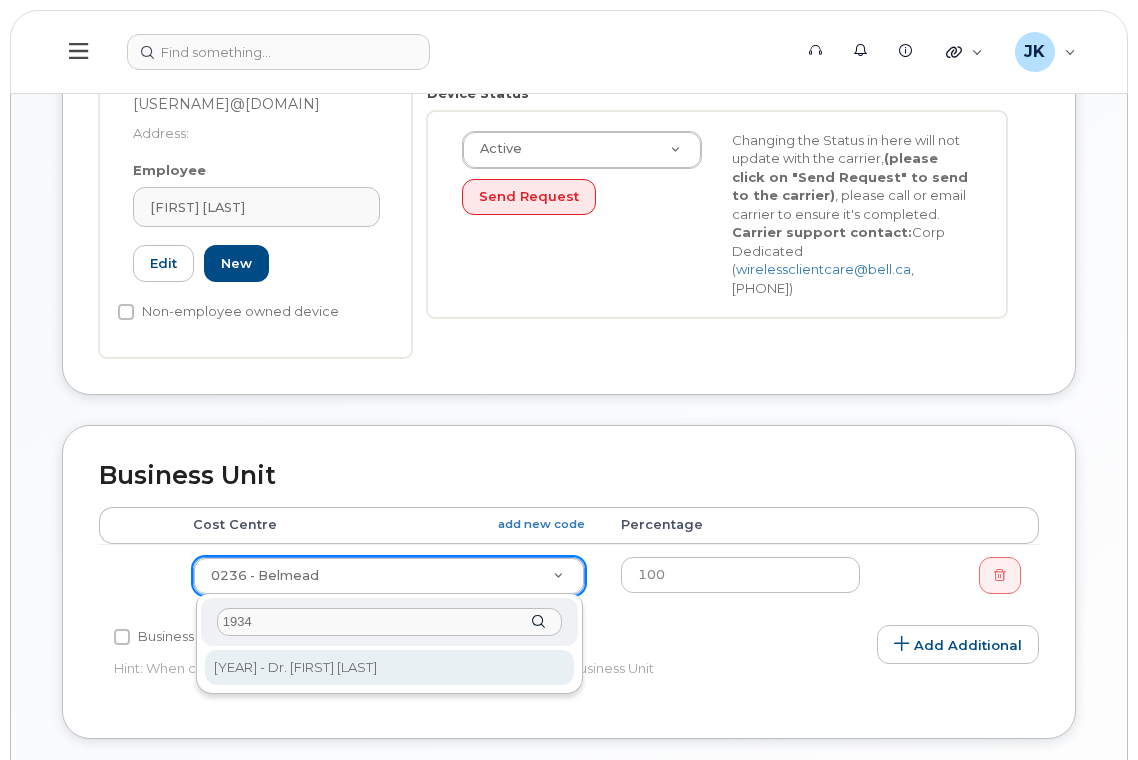 type on "1934" 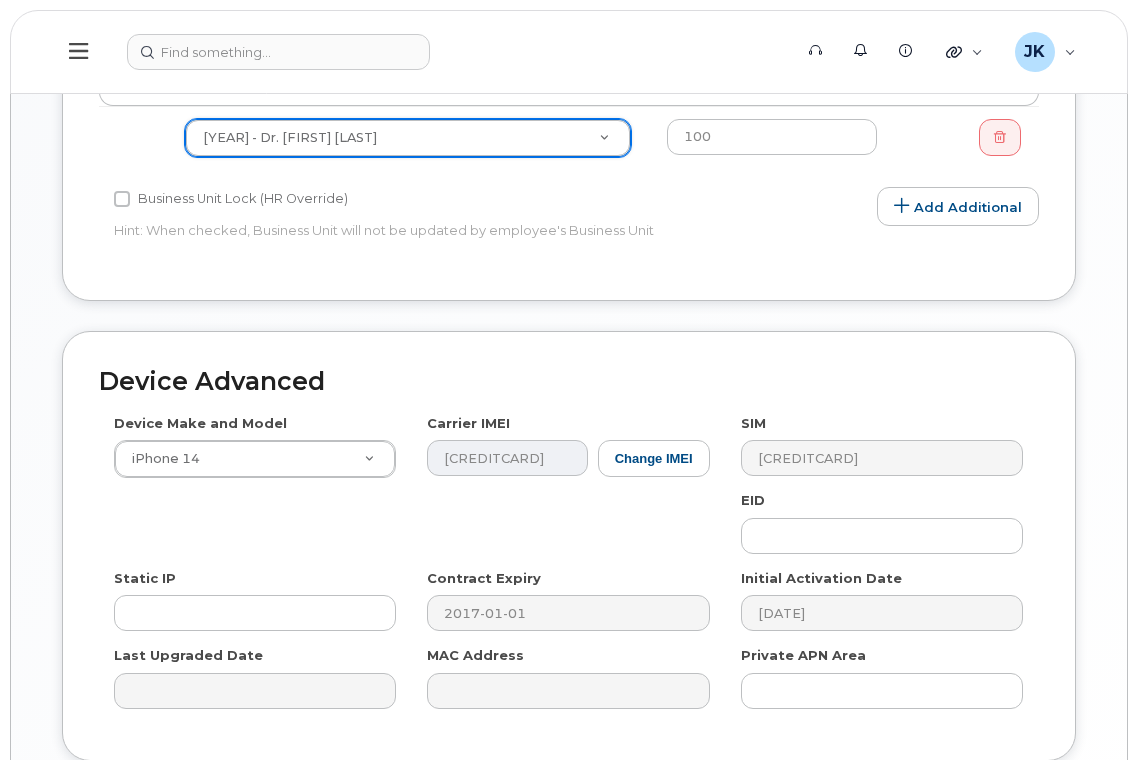 scroll, scrollTop: 1098, scrollLeft: 0, axis: vertical 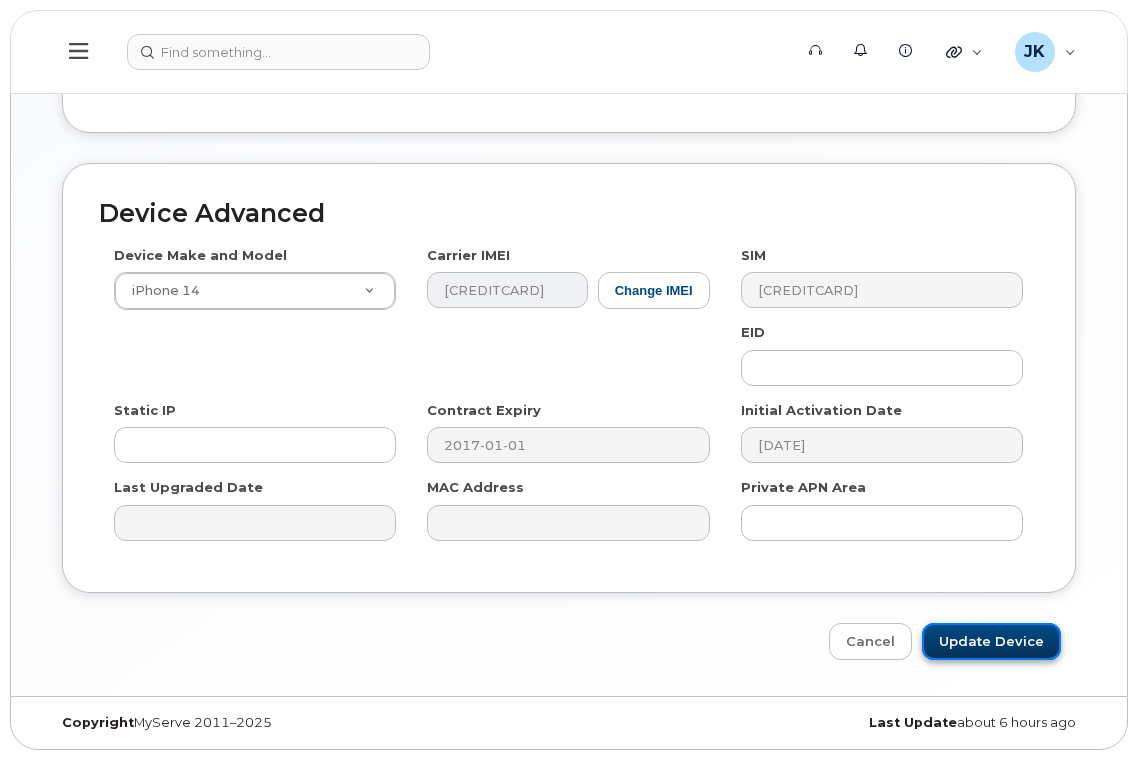 click on "Update Device" at bounding box center [991, 641] 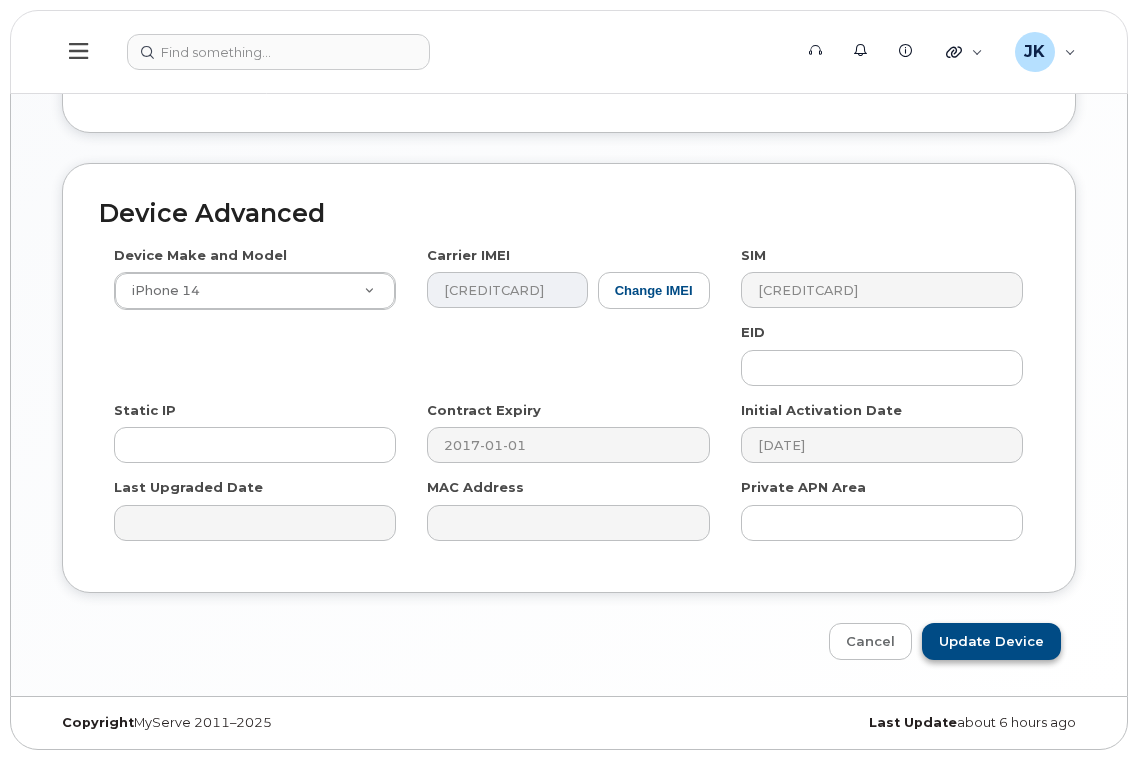 type on "Saving..." 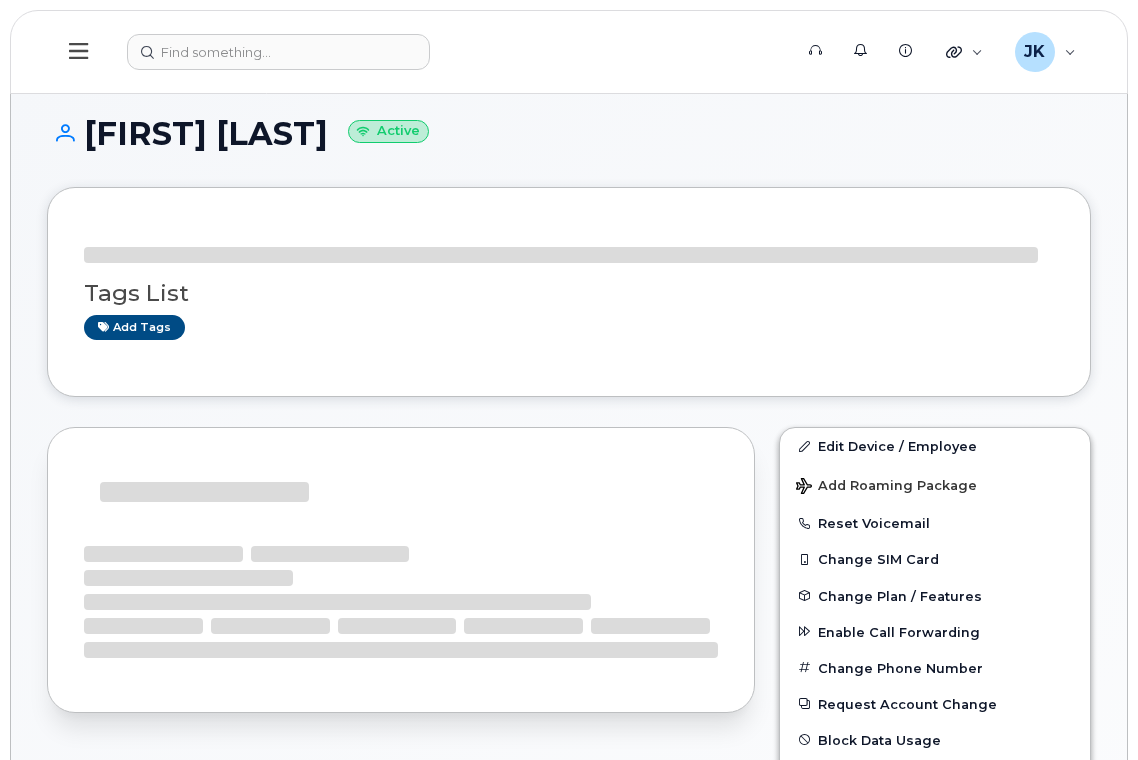 scroll, scrollTop: 0, scrollLeft: 0, axis: both 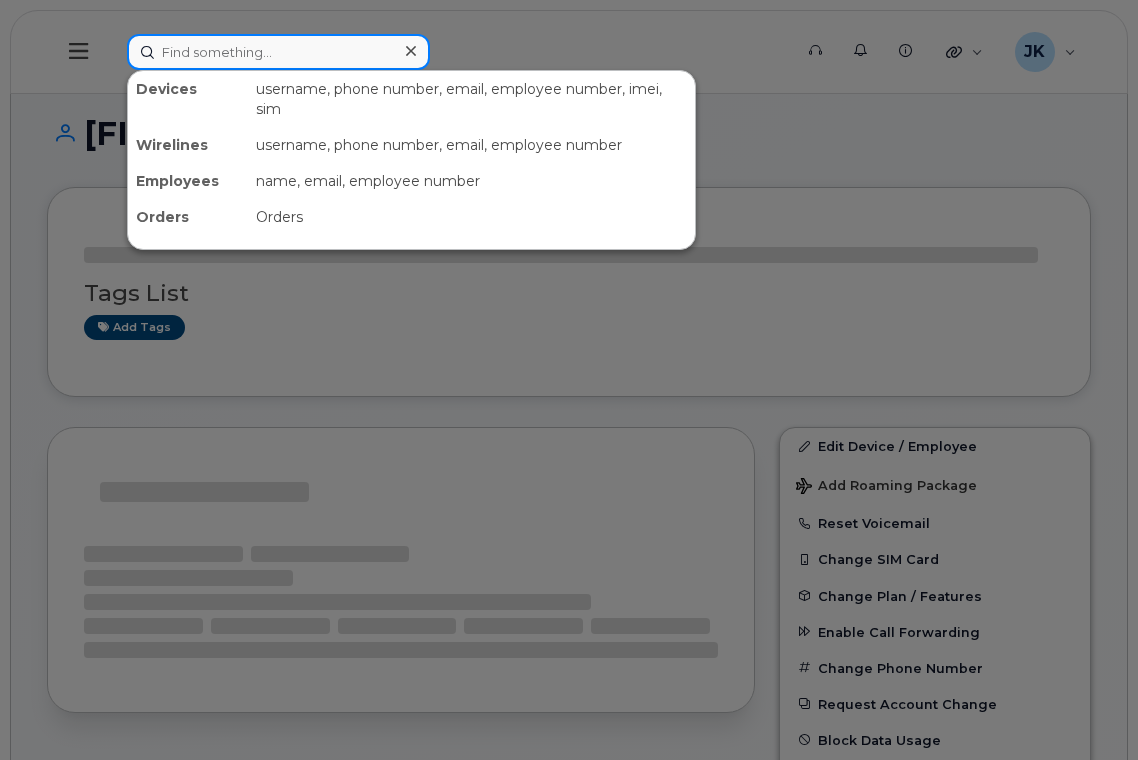 click at bounding box center (278, 52) 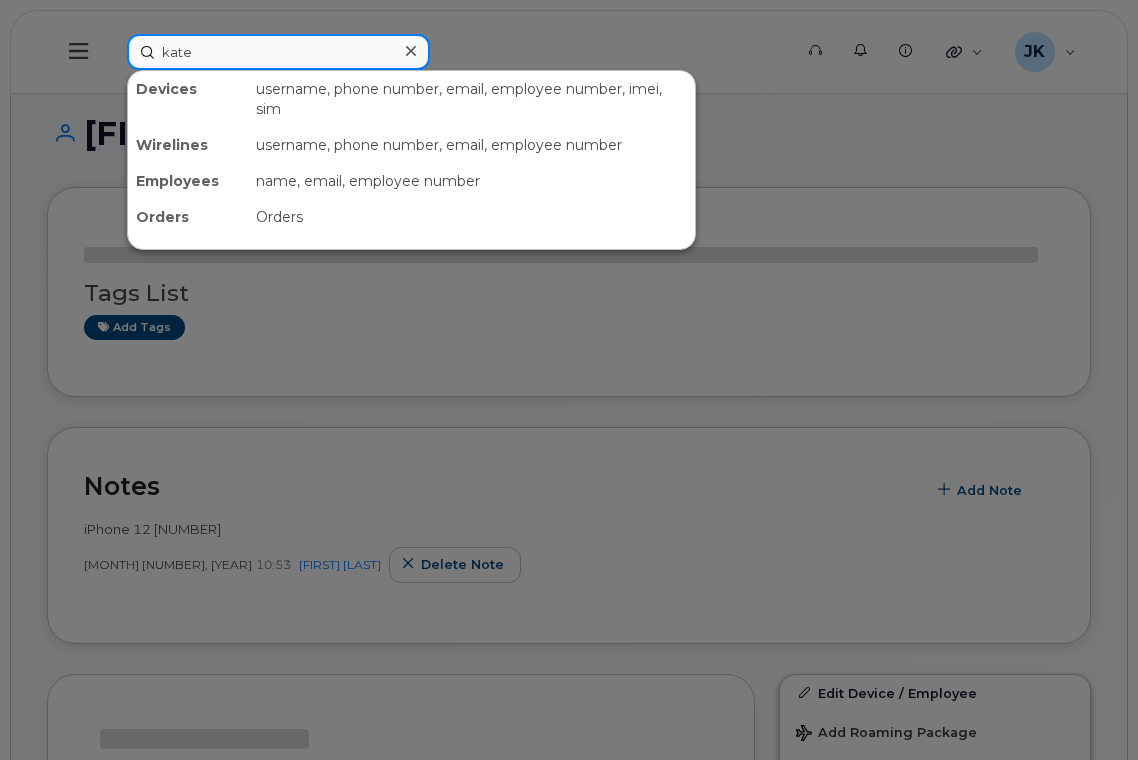 paste on "Herbert" 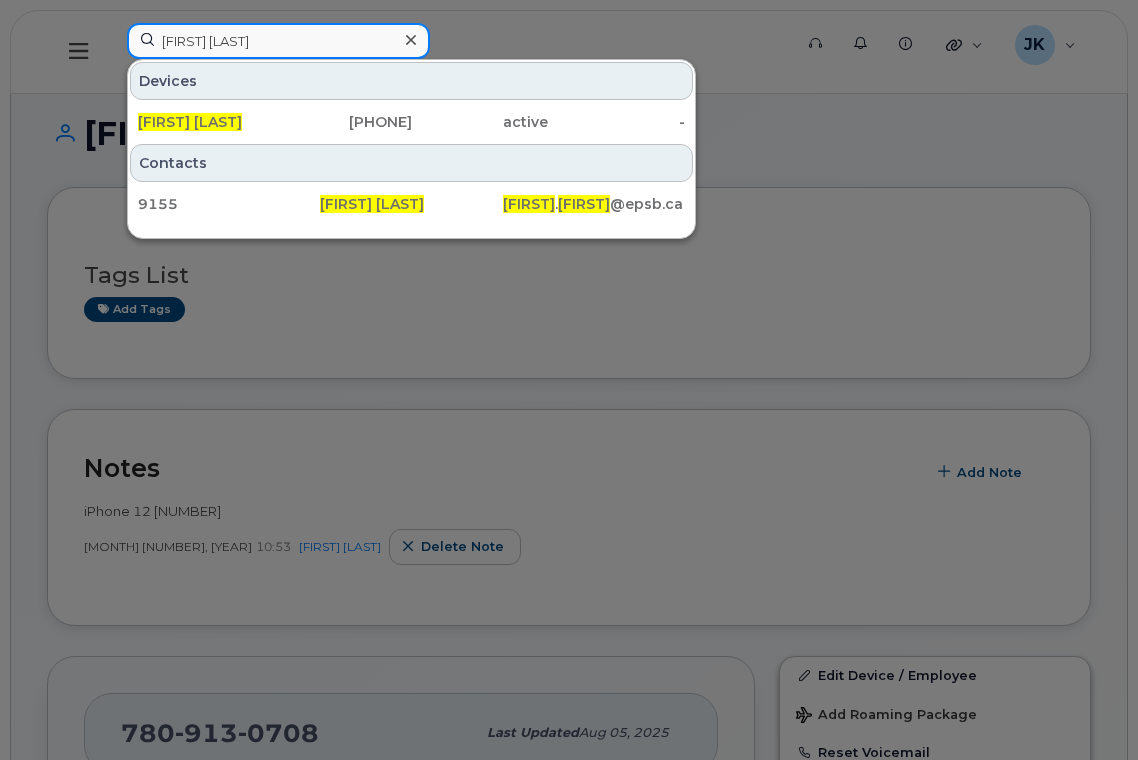 type on "kate Herbert" 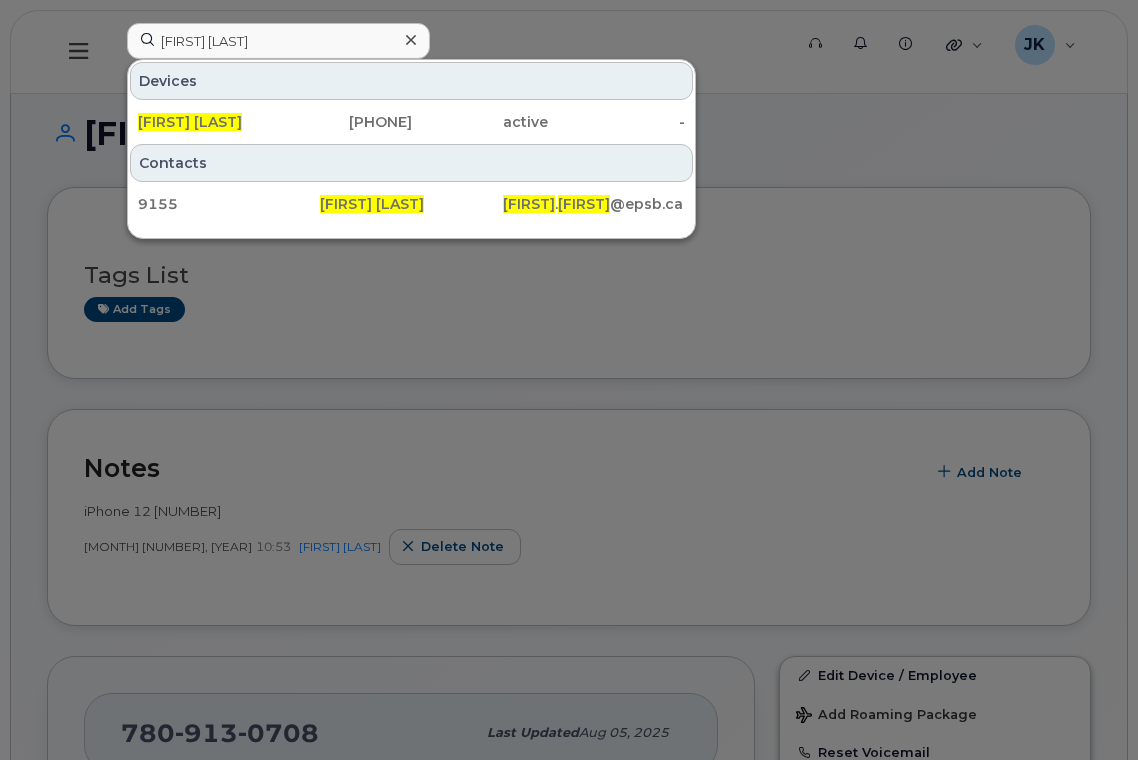 click at bounding box center (569, 380) 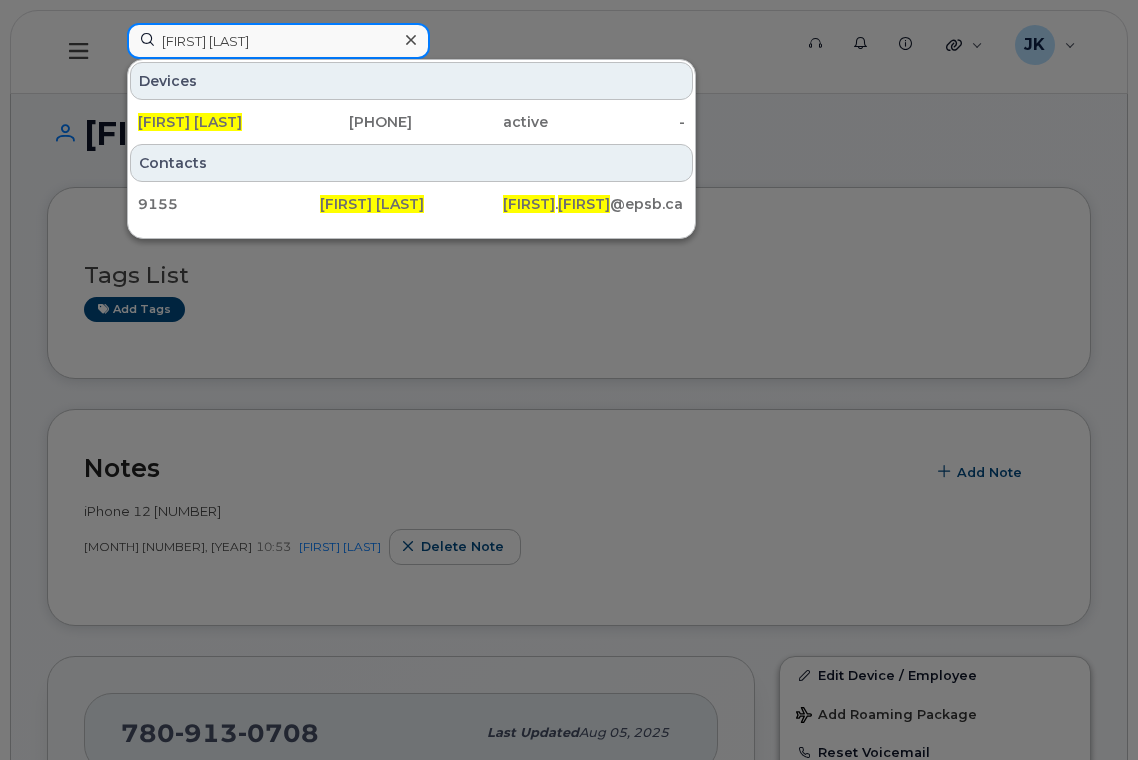 click on "kate Herbert" at bounding box center (278, 41) 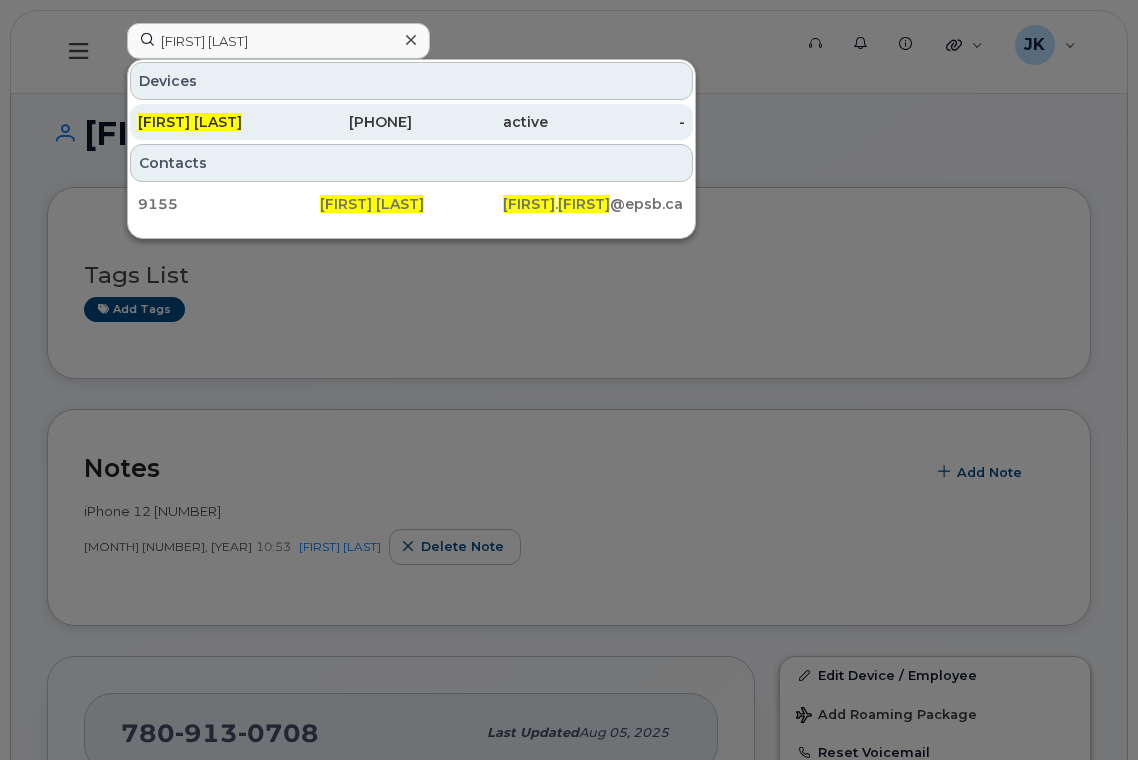 click on "Kate Herbert" at bounding box center [190, 122] 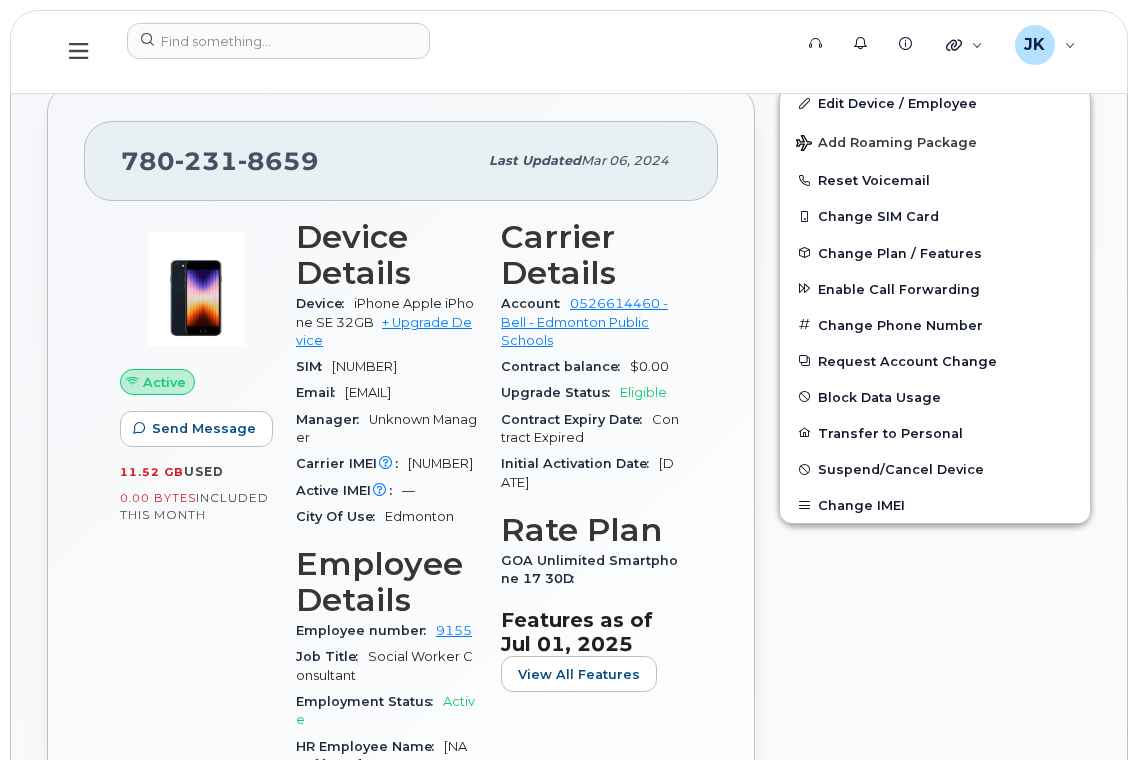 scroll, scrollTop: 533, scrollLeft: 0, axis: vertical 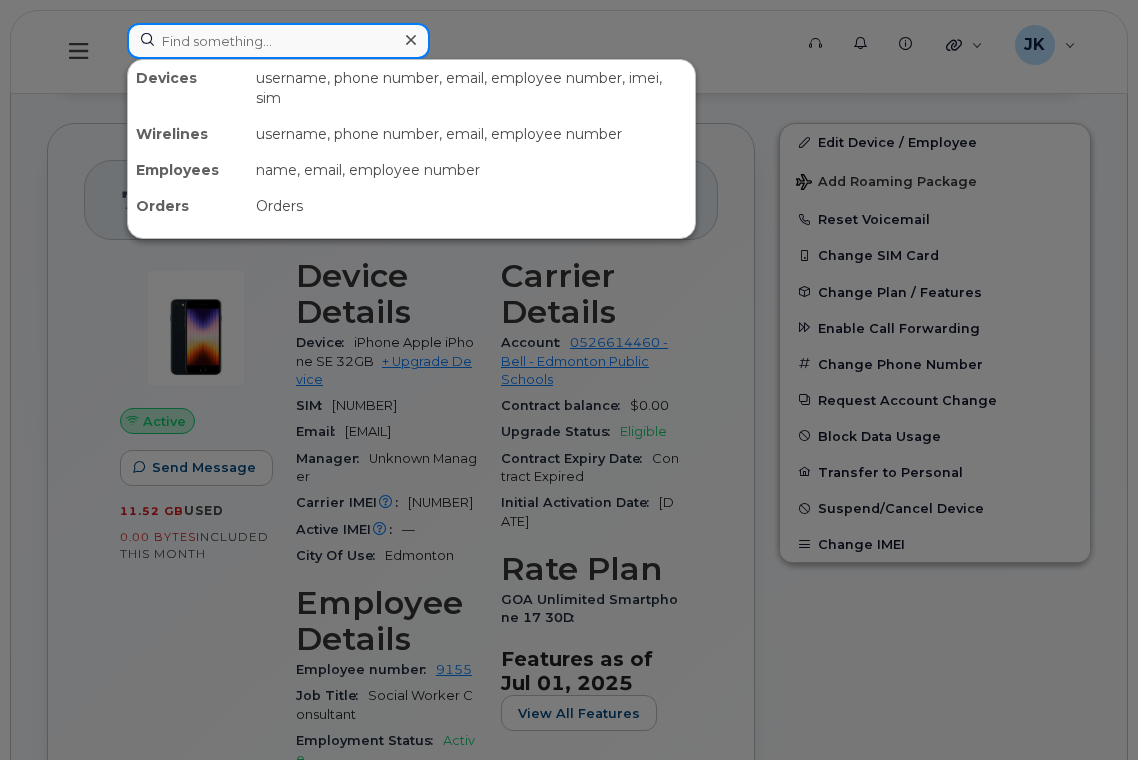 click at bounding box center (278, 41) 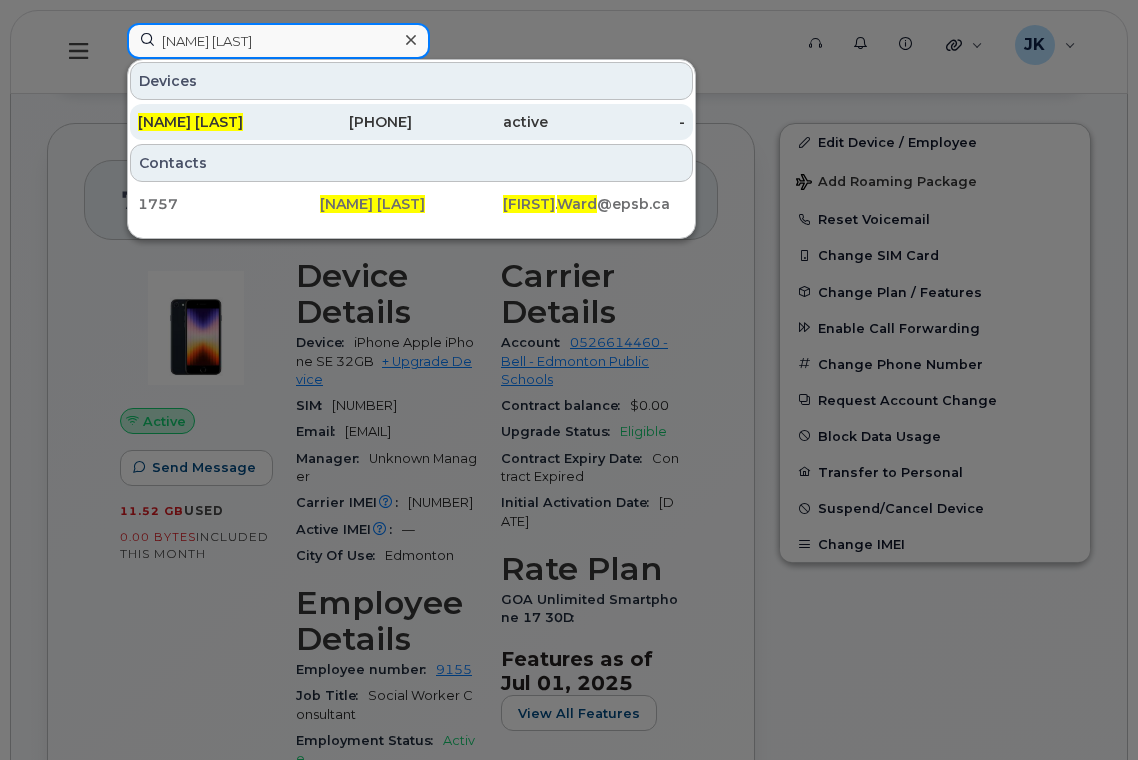 type on "[NAME] [LAST]" 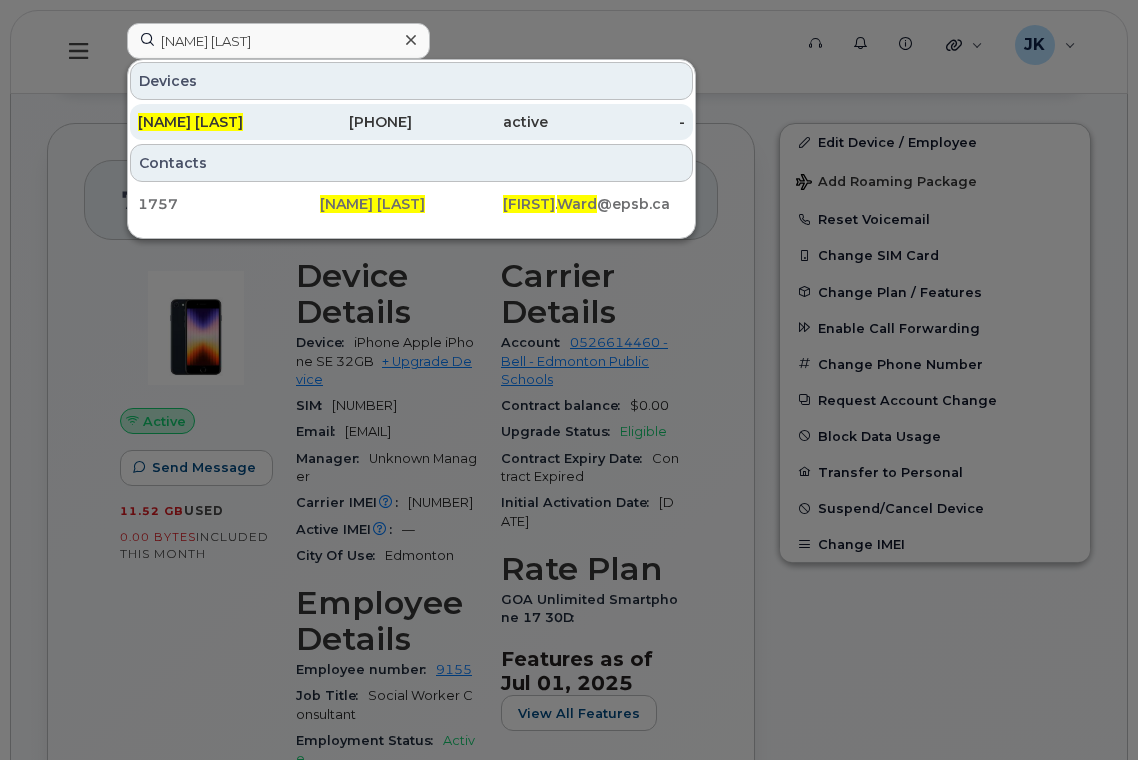 click on "[PHONE]" at bounding box center (343, 122) 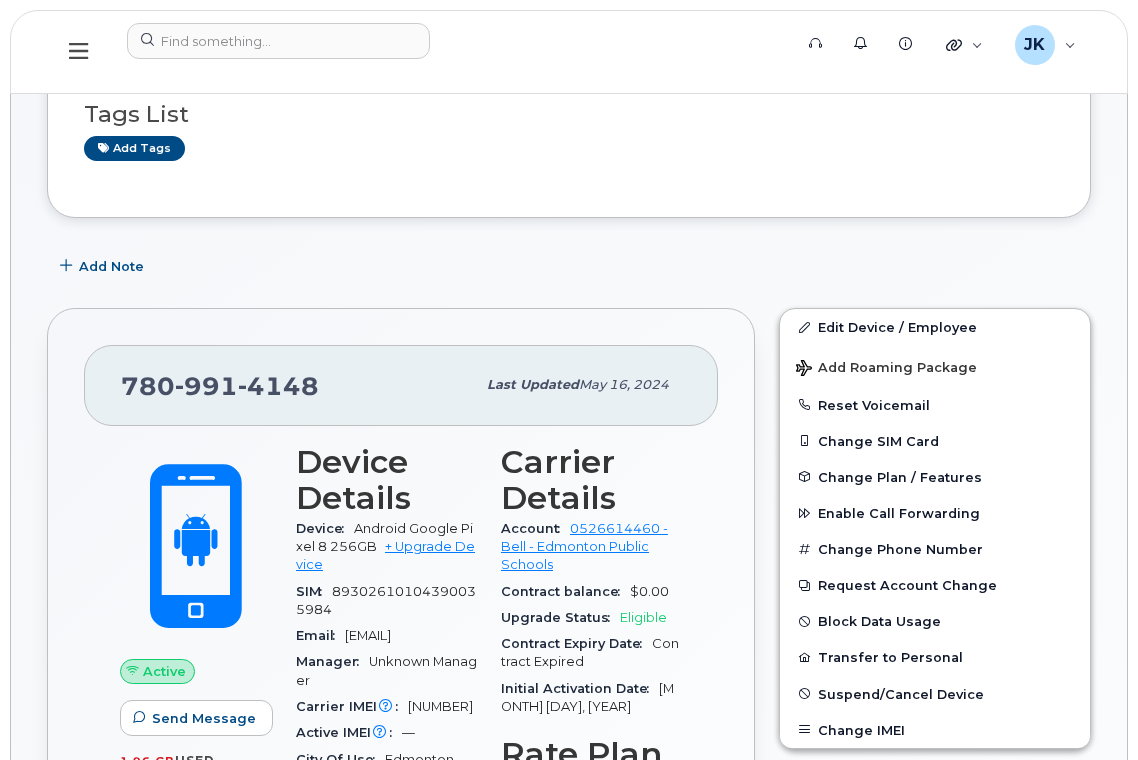 scroll, scrollTop: 267, scrollLeft: 0, axis: vertical 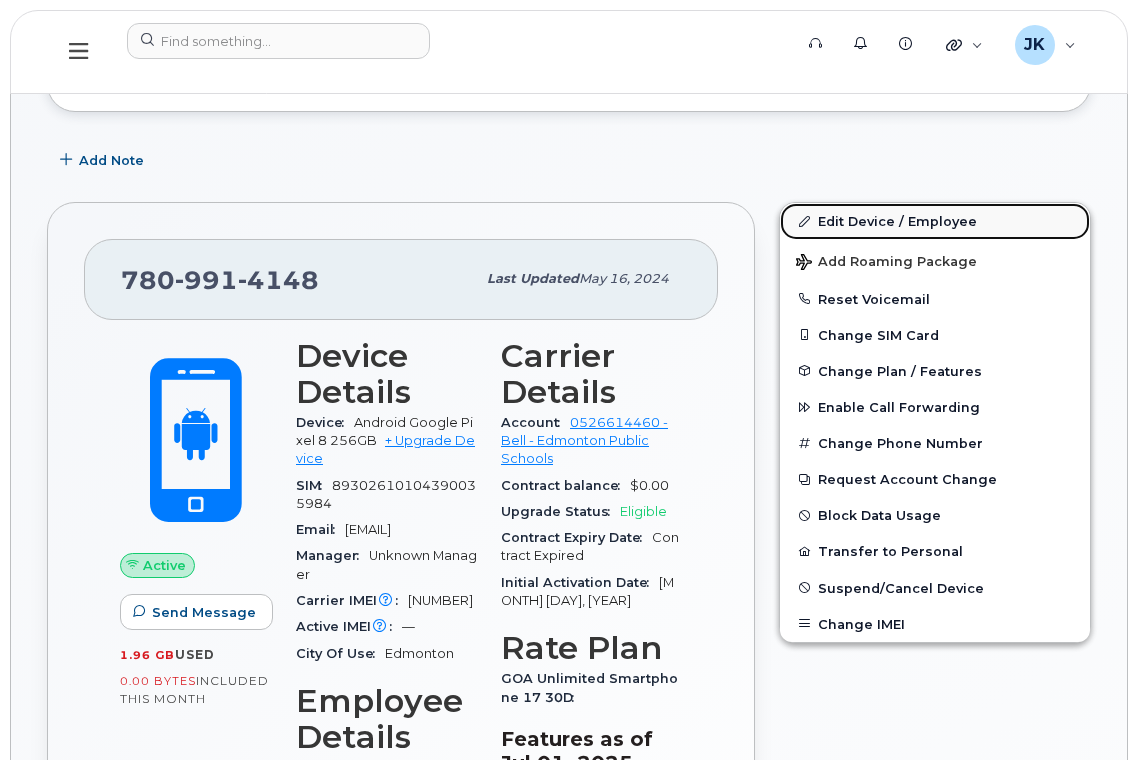 click on "Edit Device / Employee" at bounding box center [935, 221] 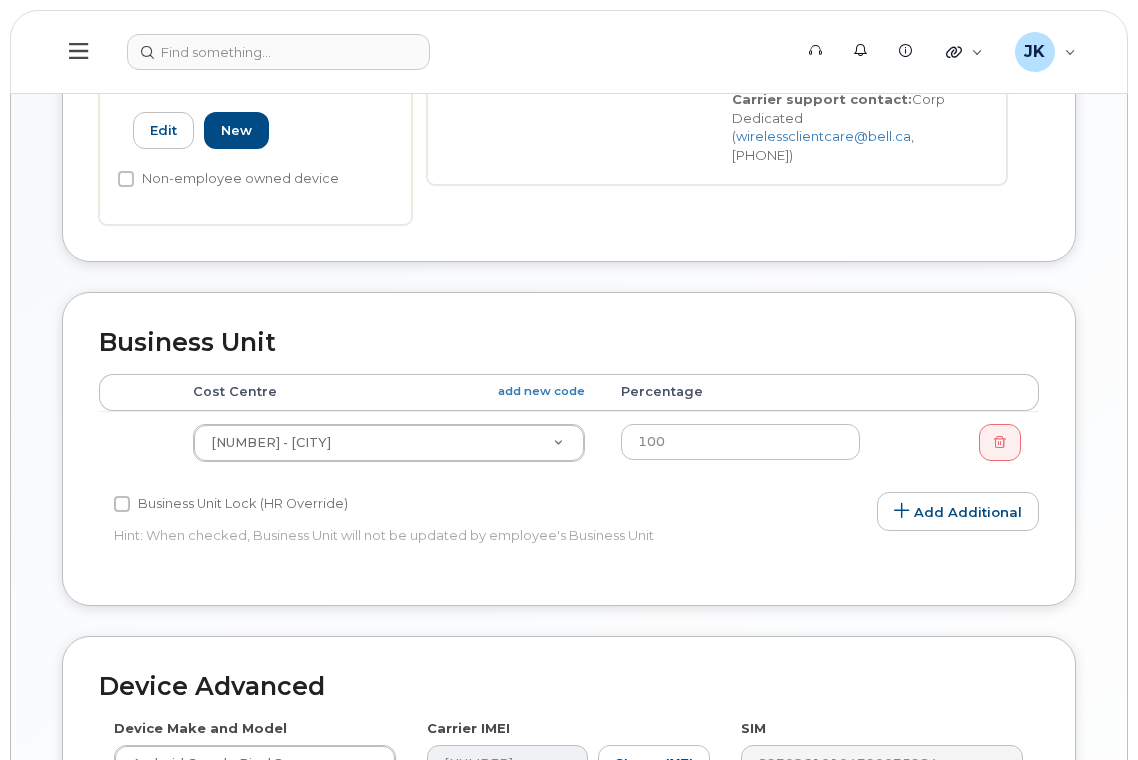 scroll, scrollTop: 667, scrollLeft: 0, axis: vertical 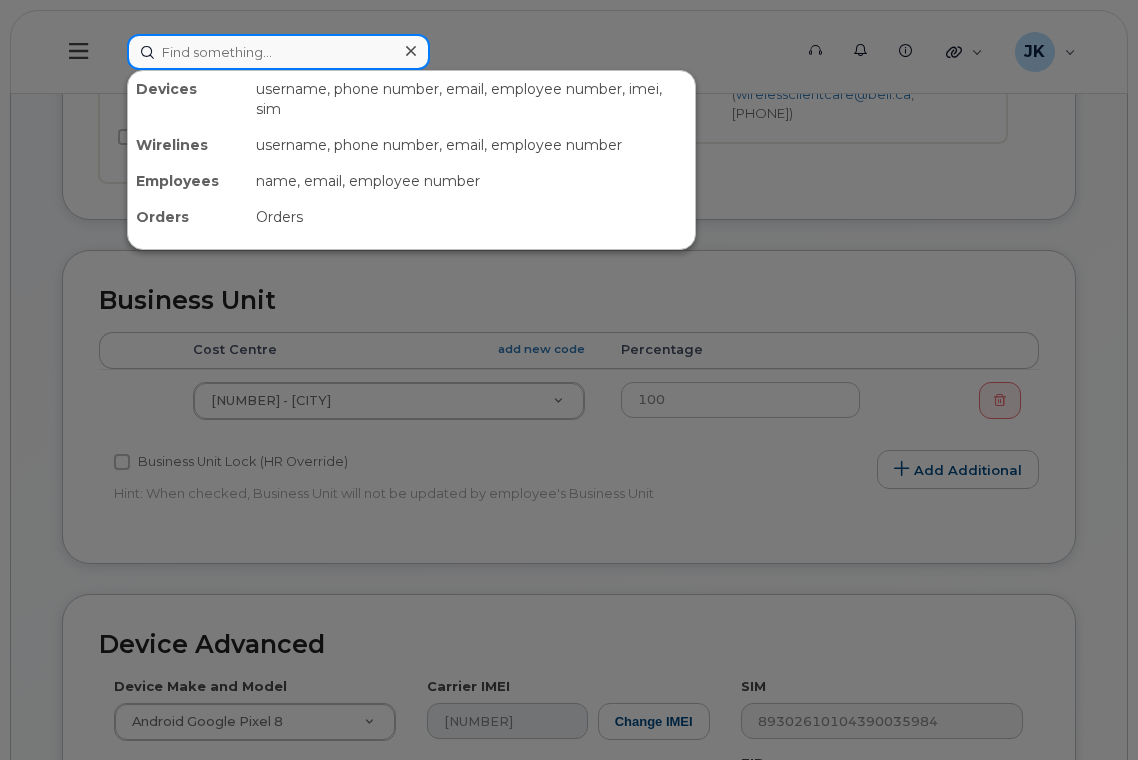 click at bounding box center (278, 52) 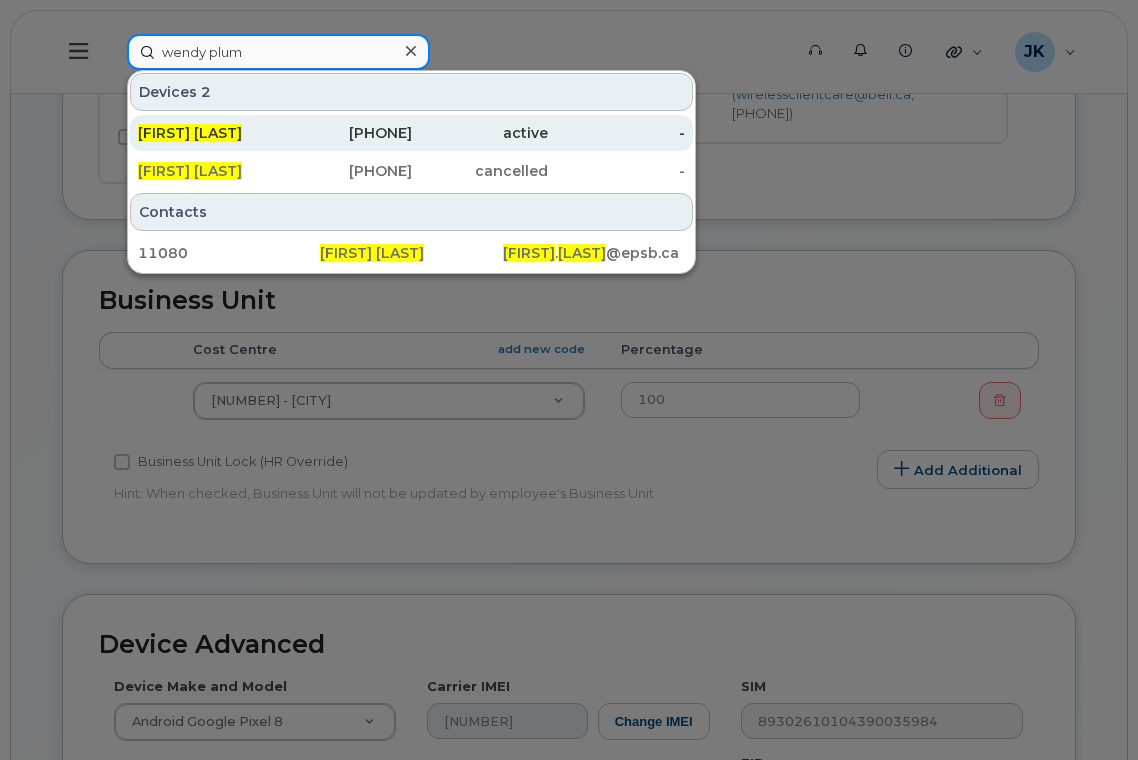 type on "wendy plum" 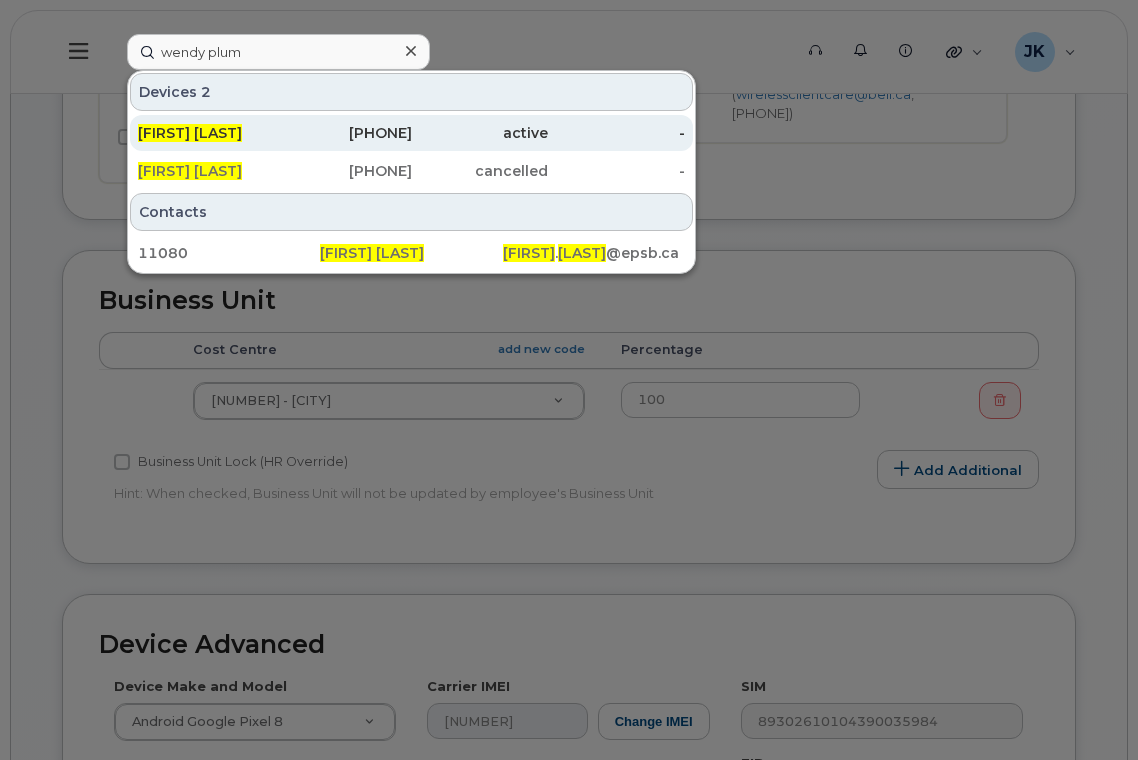 click on "[FIRST] [LAST]" at bounding box center (190, 133) 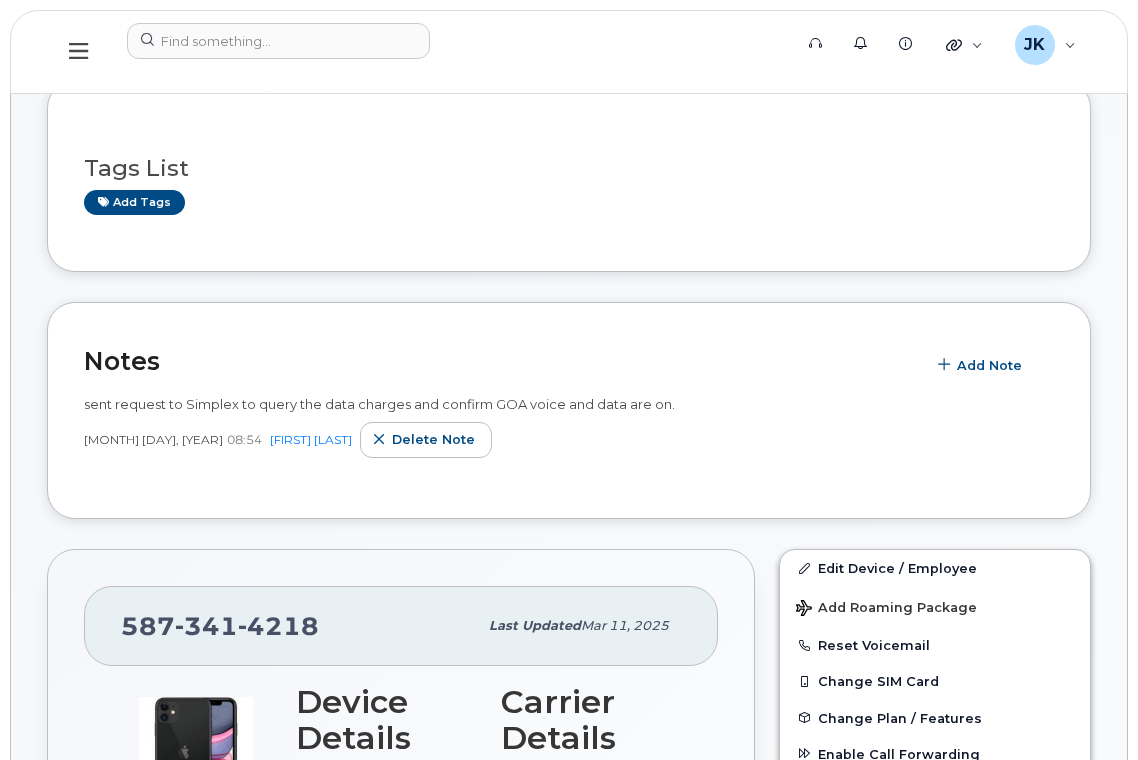 scroll, scrollTop: 400, scrollLeft: 0, axis: vertical 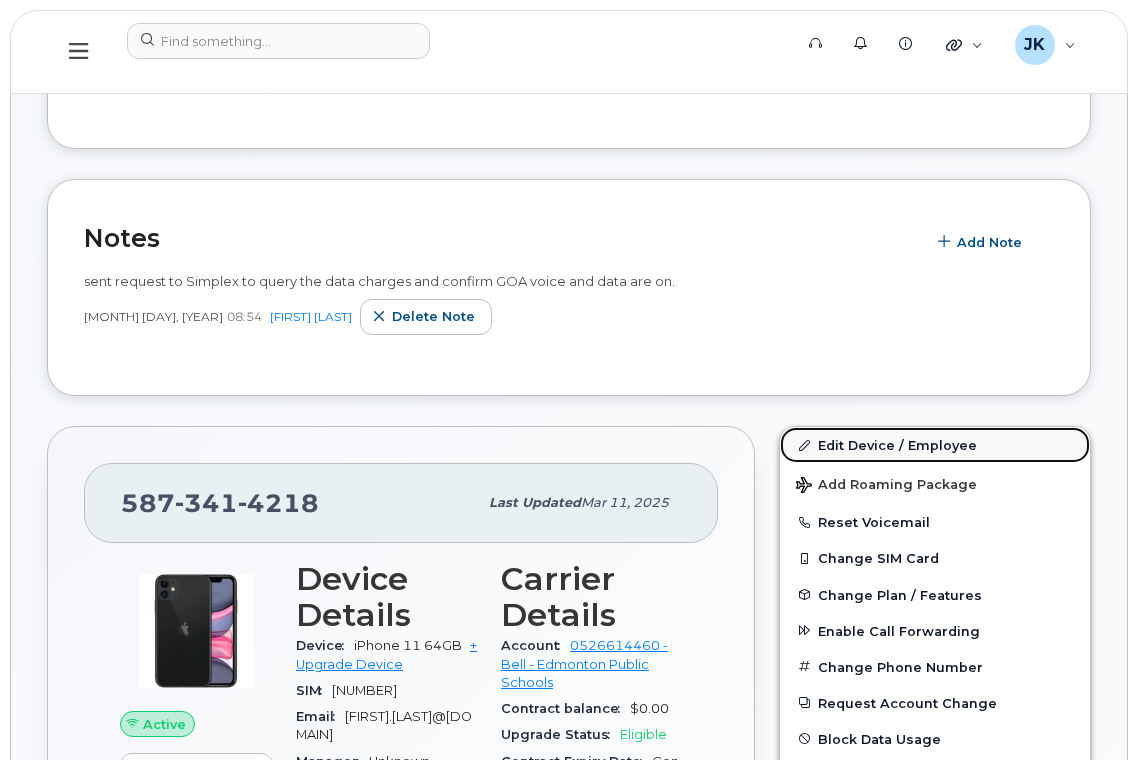 click on "Edit Device / Employee" at bounding box center [935, 445] 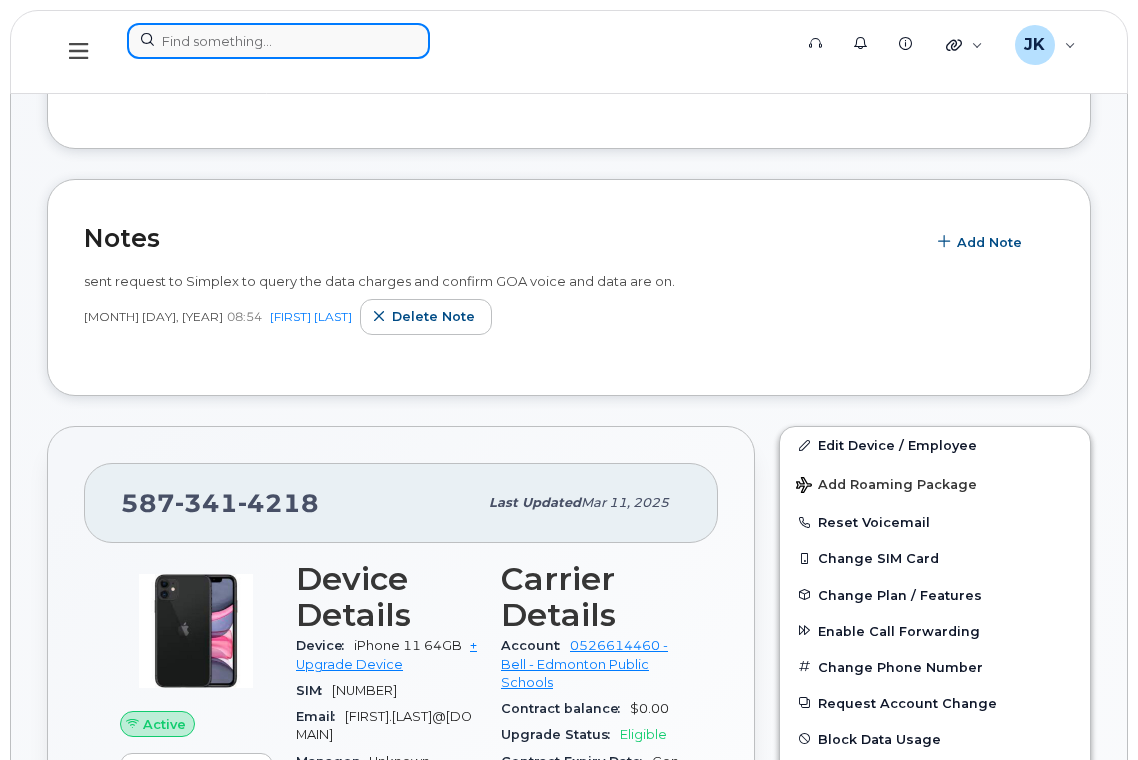 click at bounding box center [278, 41] 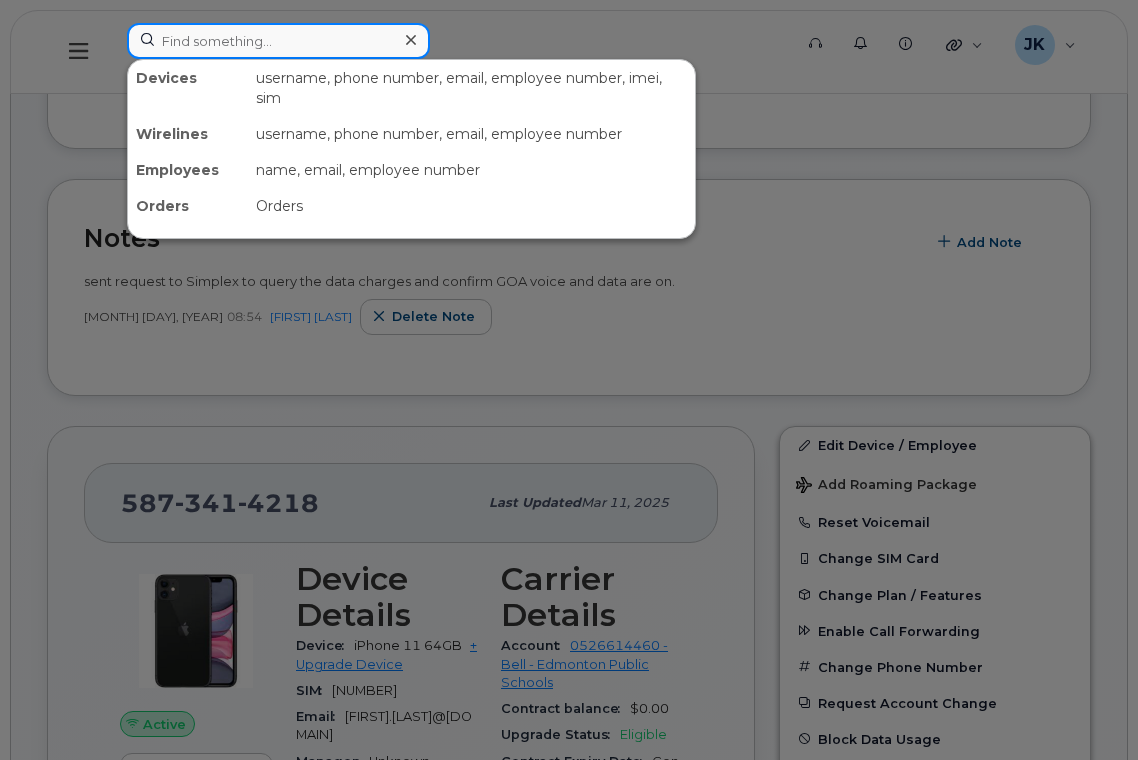 paste on "780-265-2443" 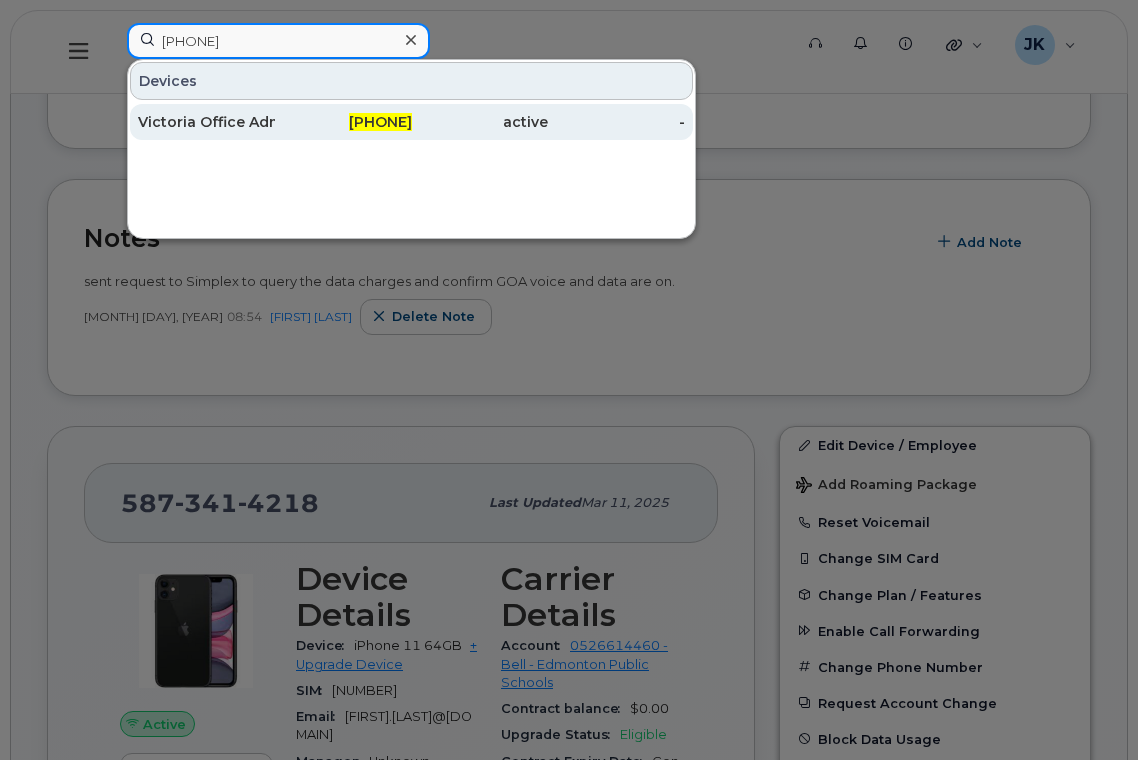 type on "780-265-2443" 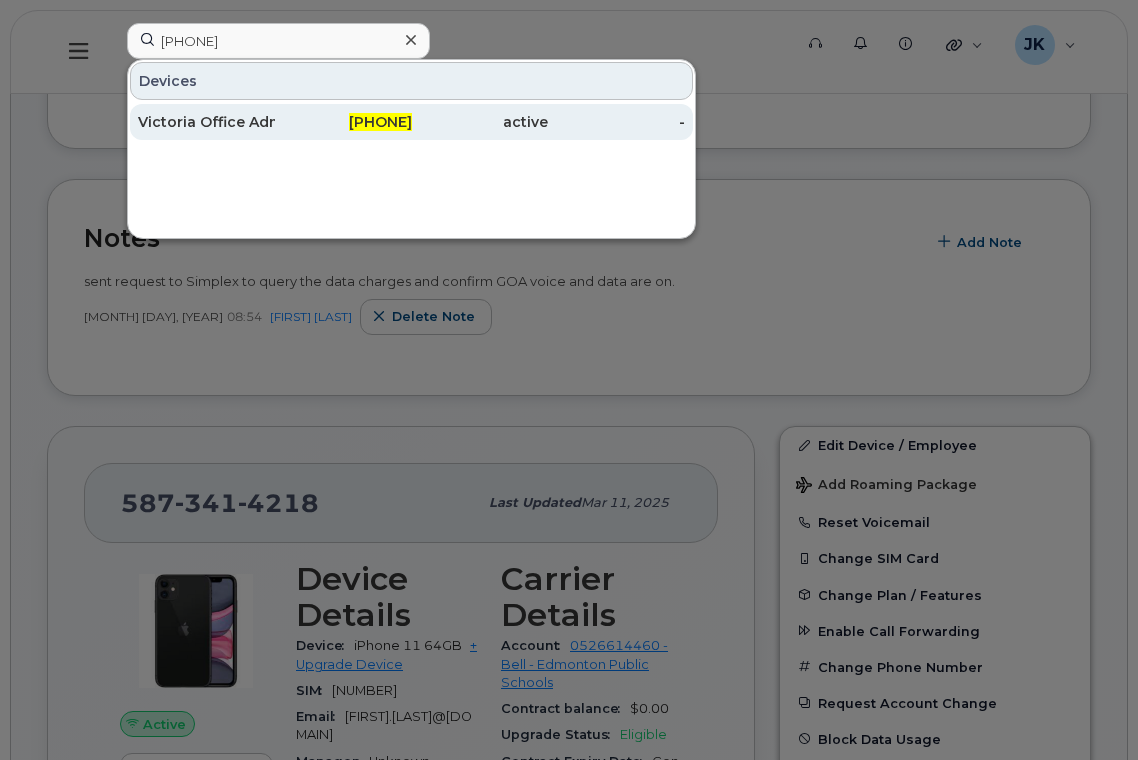 click on "Victoria Office Admin" at bounding box center [206, 122] 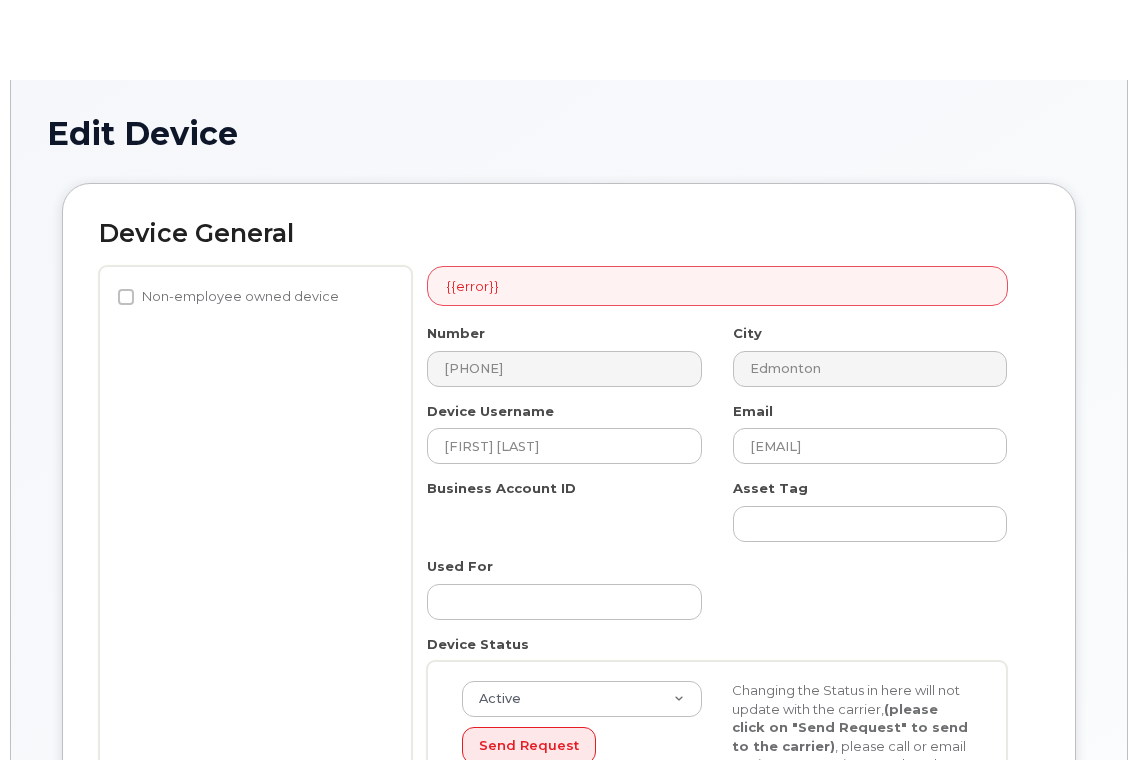 type 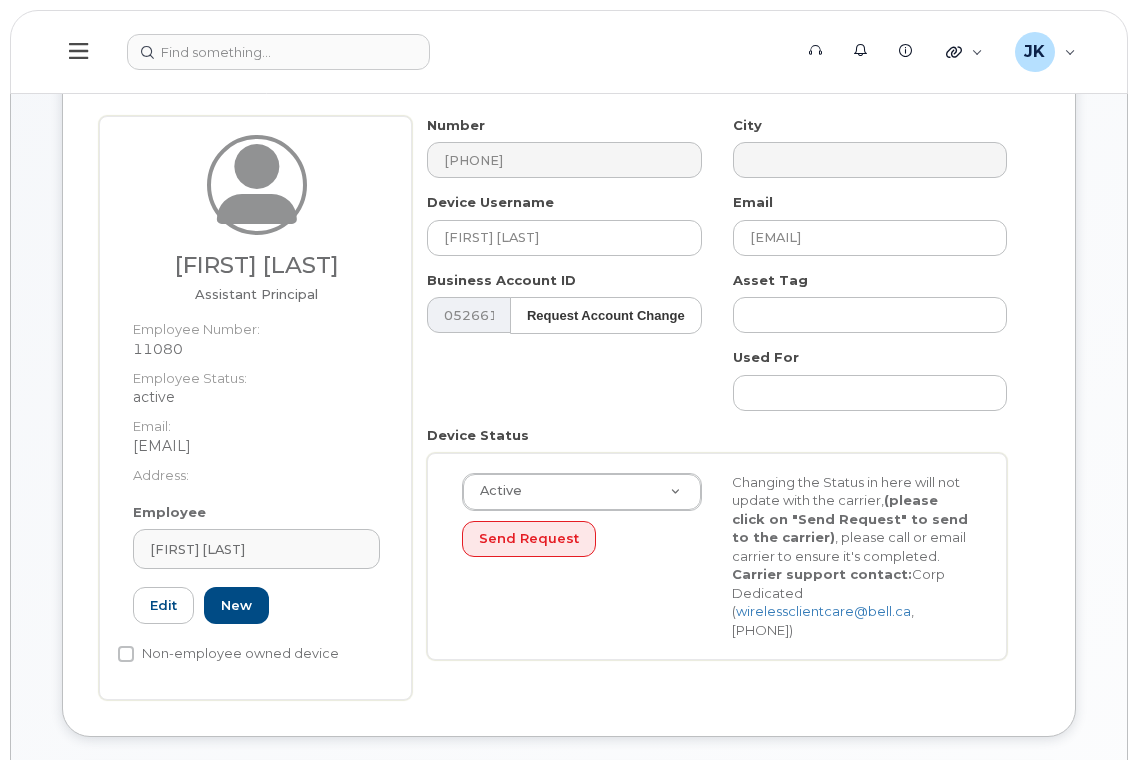 scroll, scrollTop: 0, scrollLeft: 0, axis: both 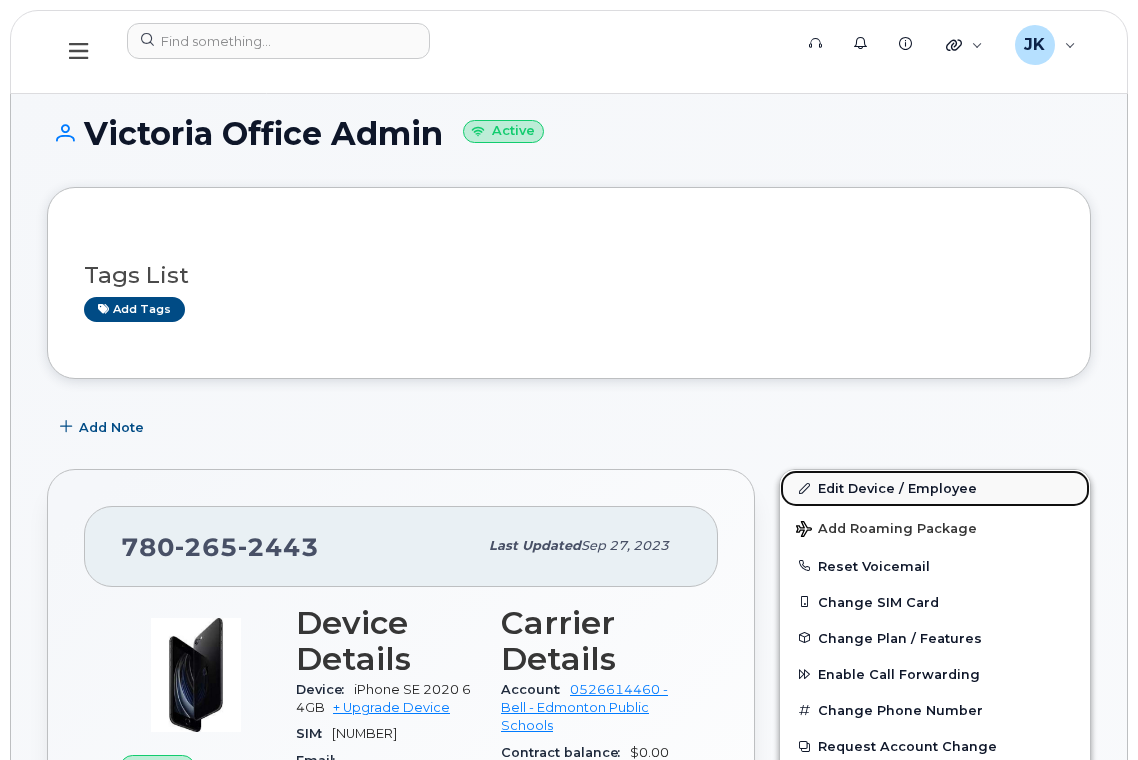 click on "Edit Device / Employee" at bounding box center [935, 488] 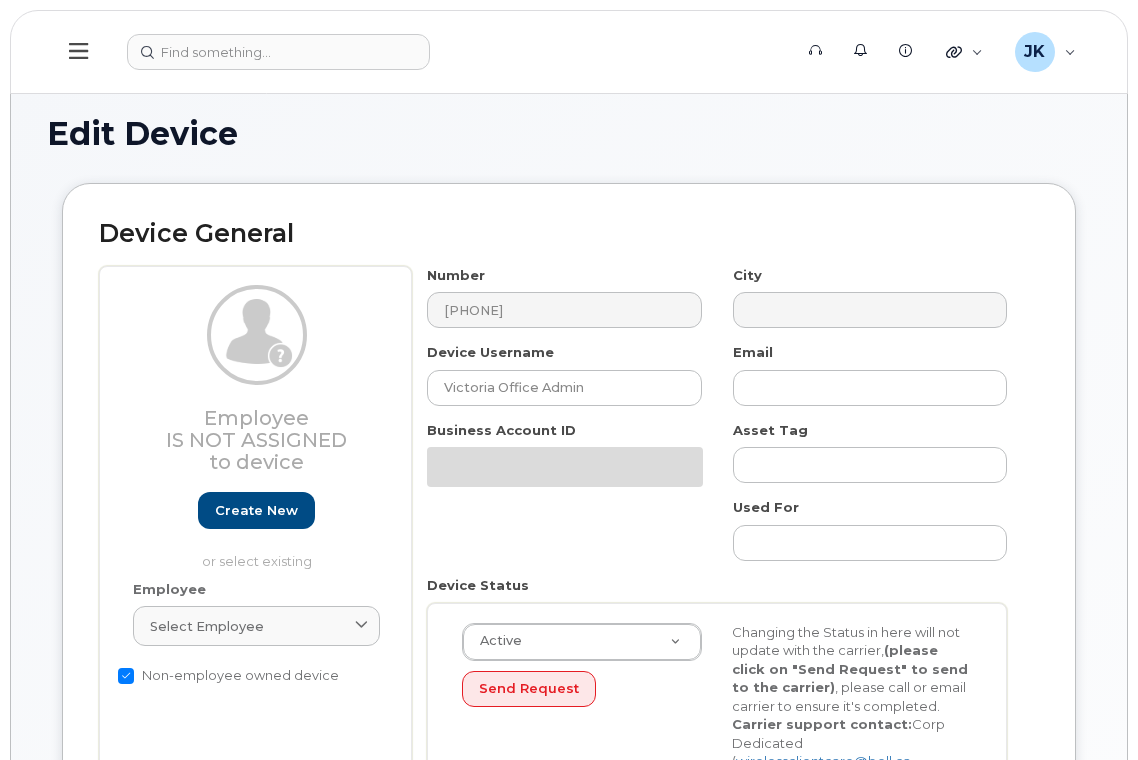 scroll, scrollTop: 0, scrollLeft: 0, axis: both 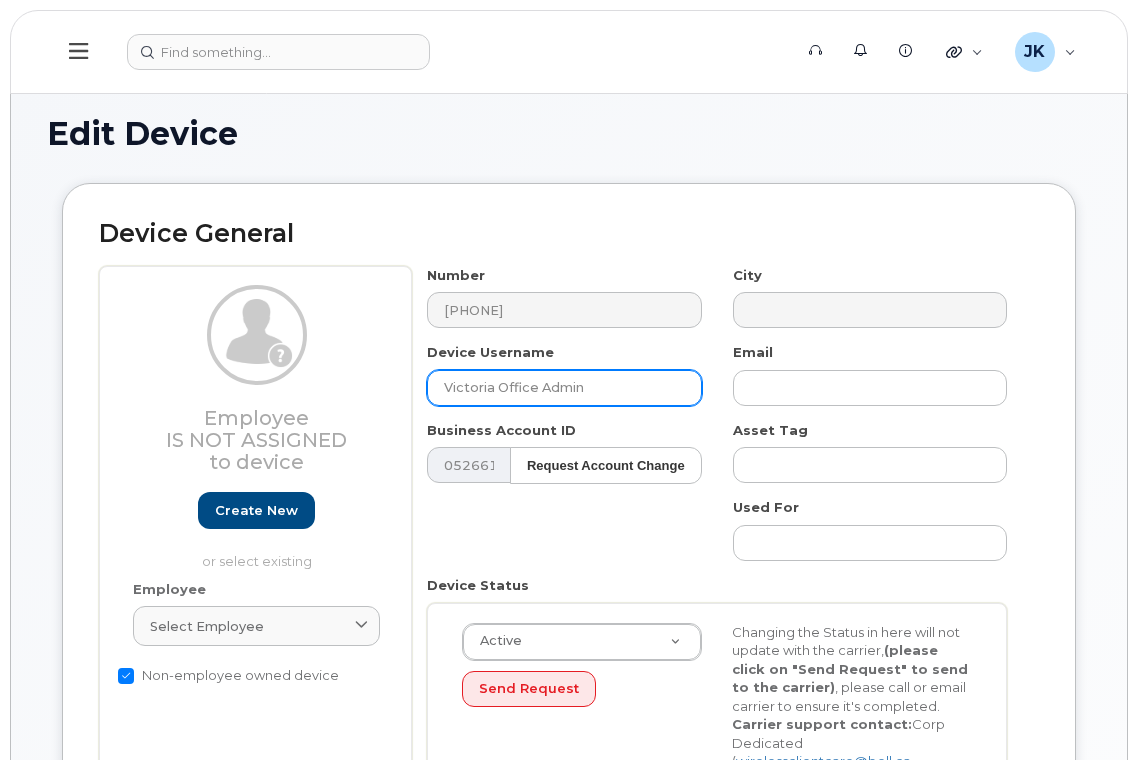 click on "Victoria Office Admin" at bounding box center (564, 388) 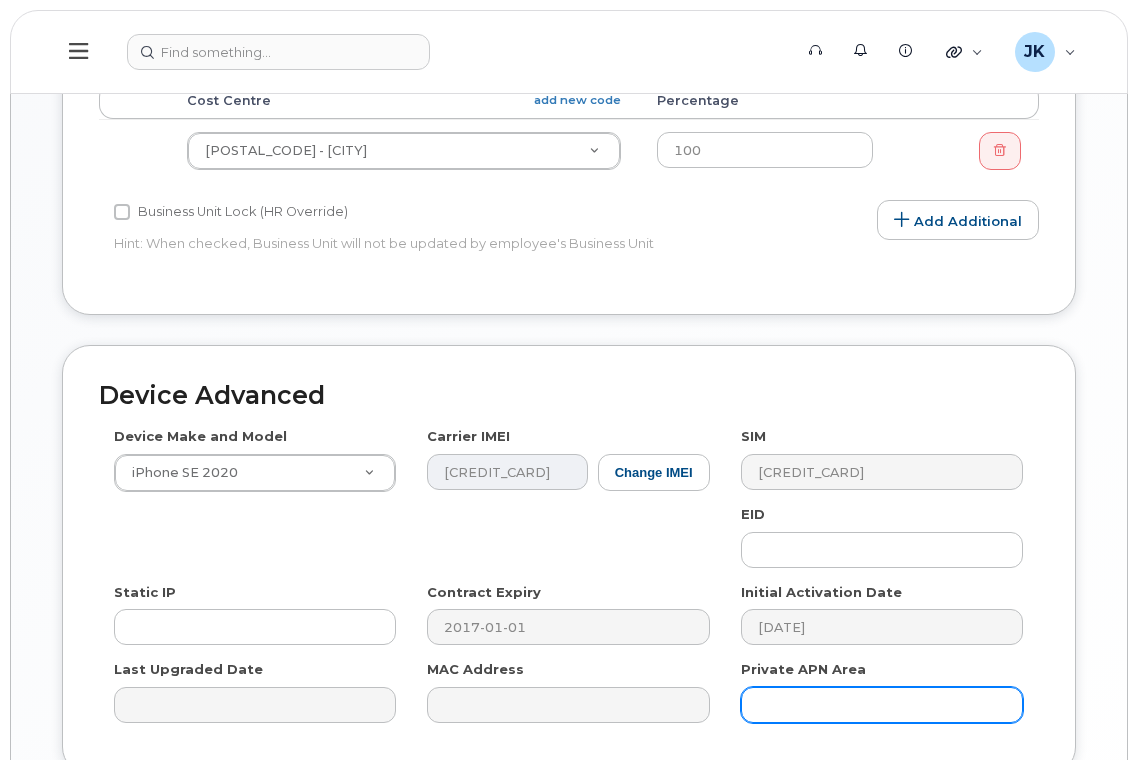 scroll, scrollTop: 1072, scrollLeft: 0, axis: vertical 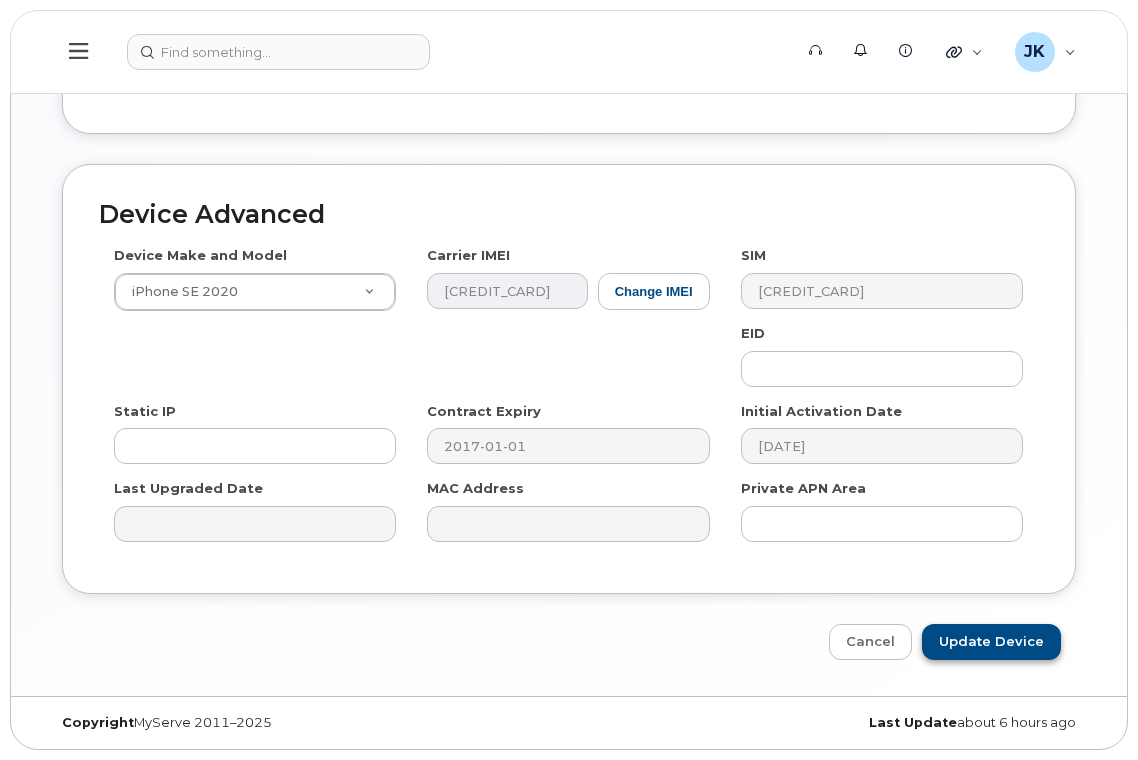 type on "Victoria Bat Phone" 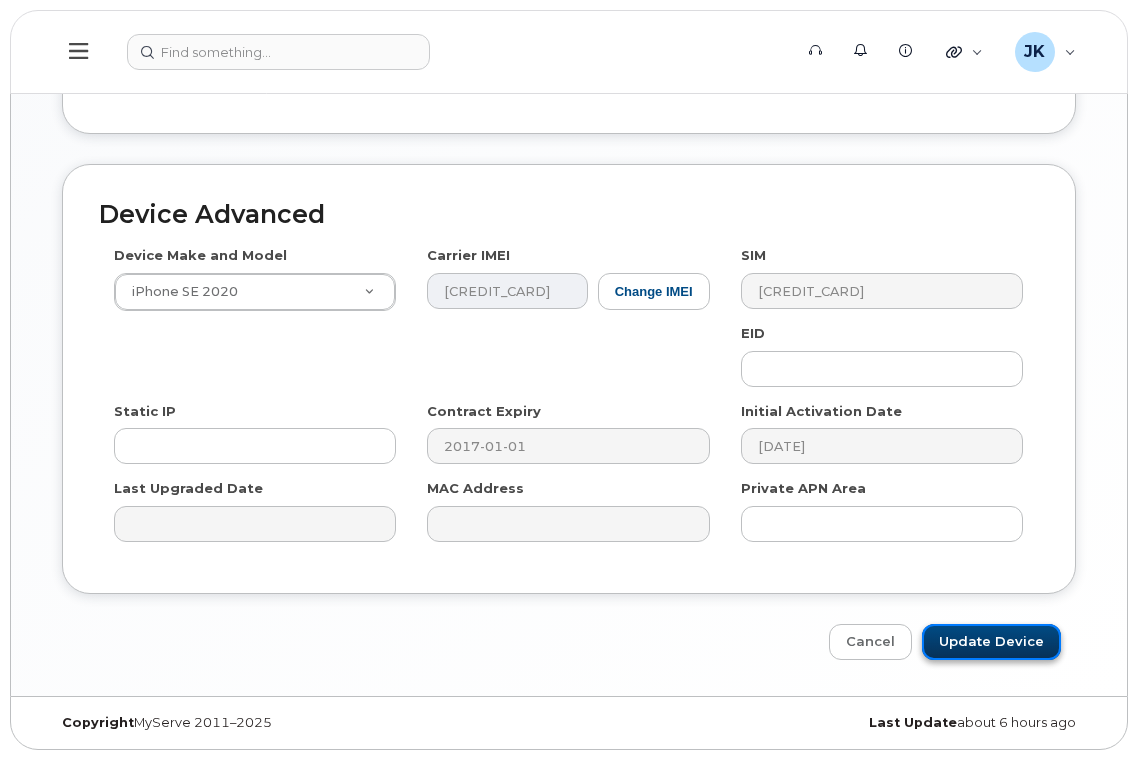 click on "Update Device" at bounding box center [991, 642] 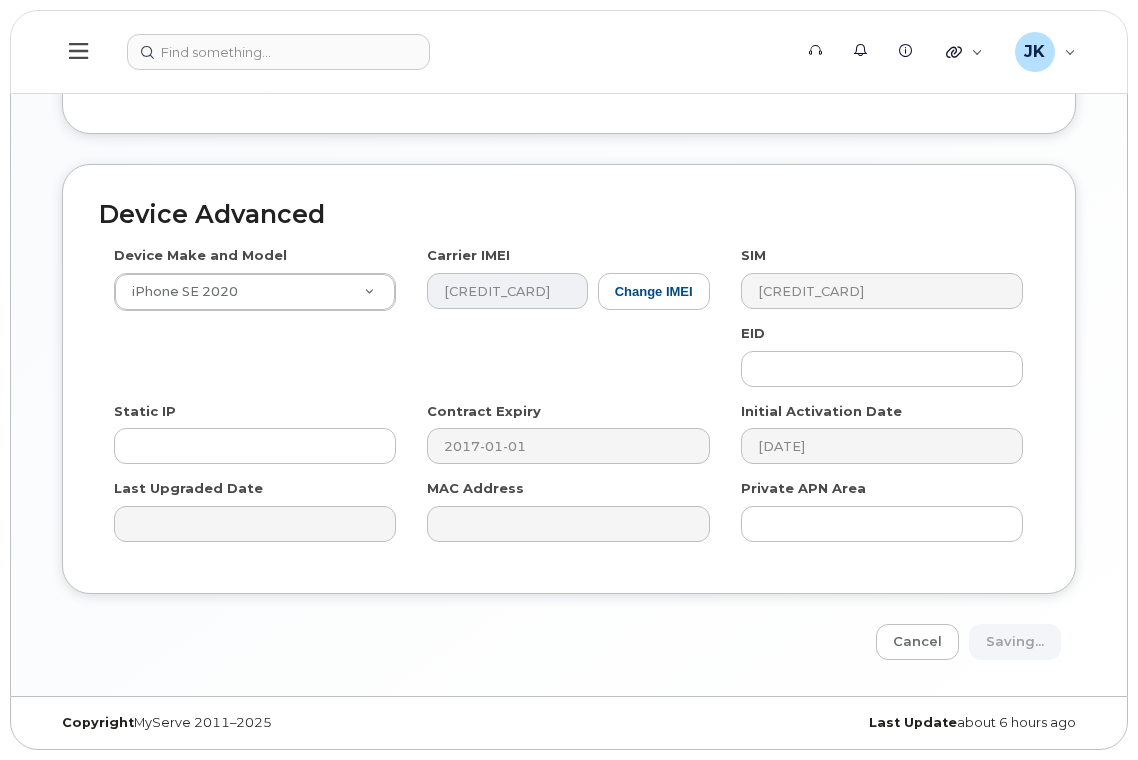type on "Saving..." 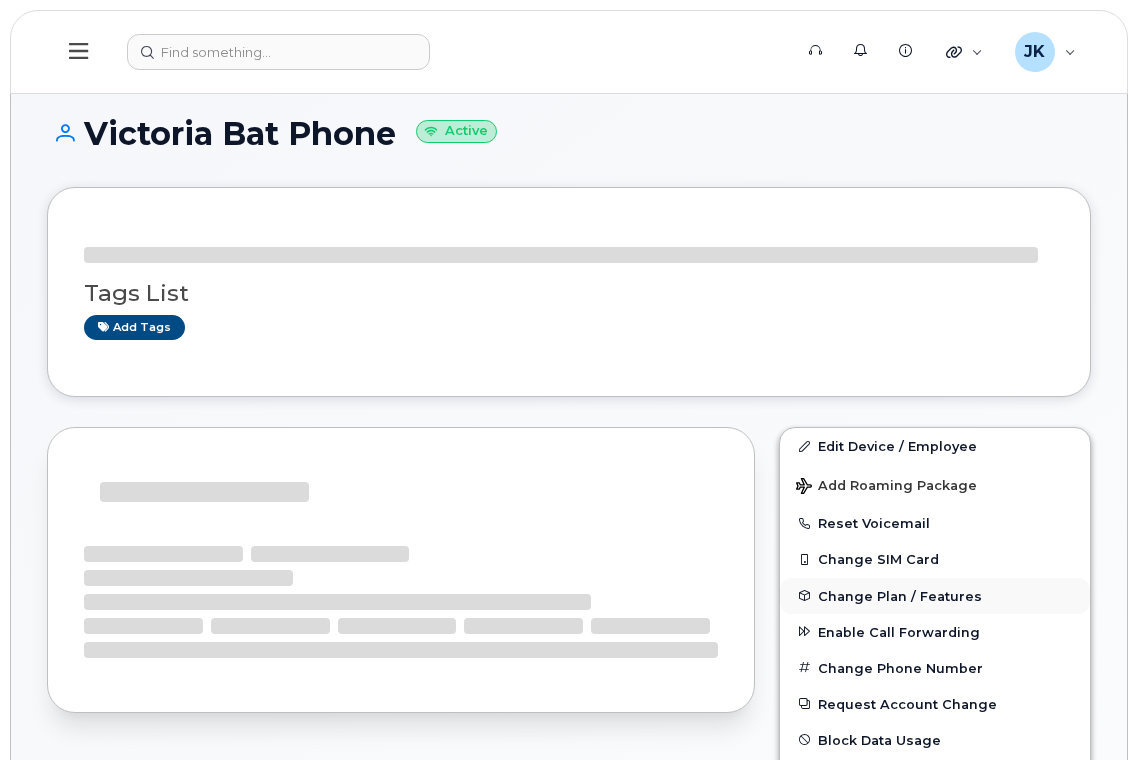 scroll, scrollTop: 0, scrollLeft: 0, axis: both 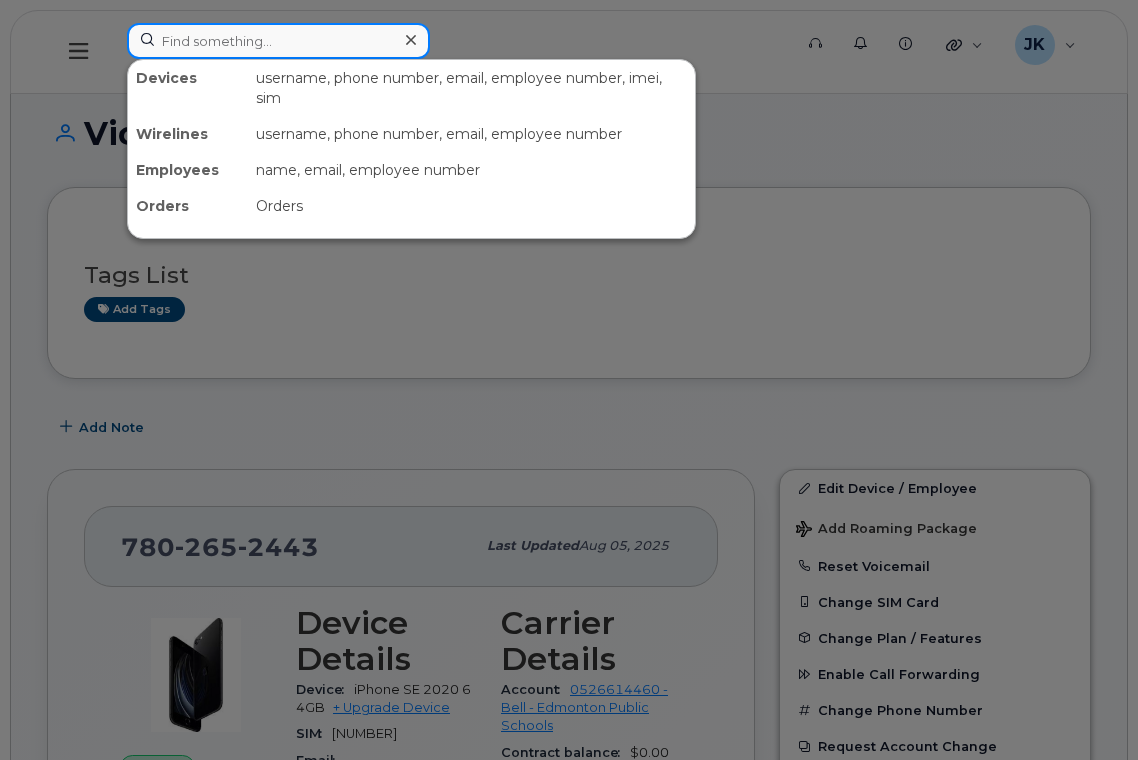 click at bounding box center [278, 41] 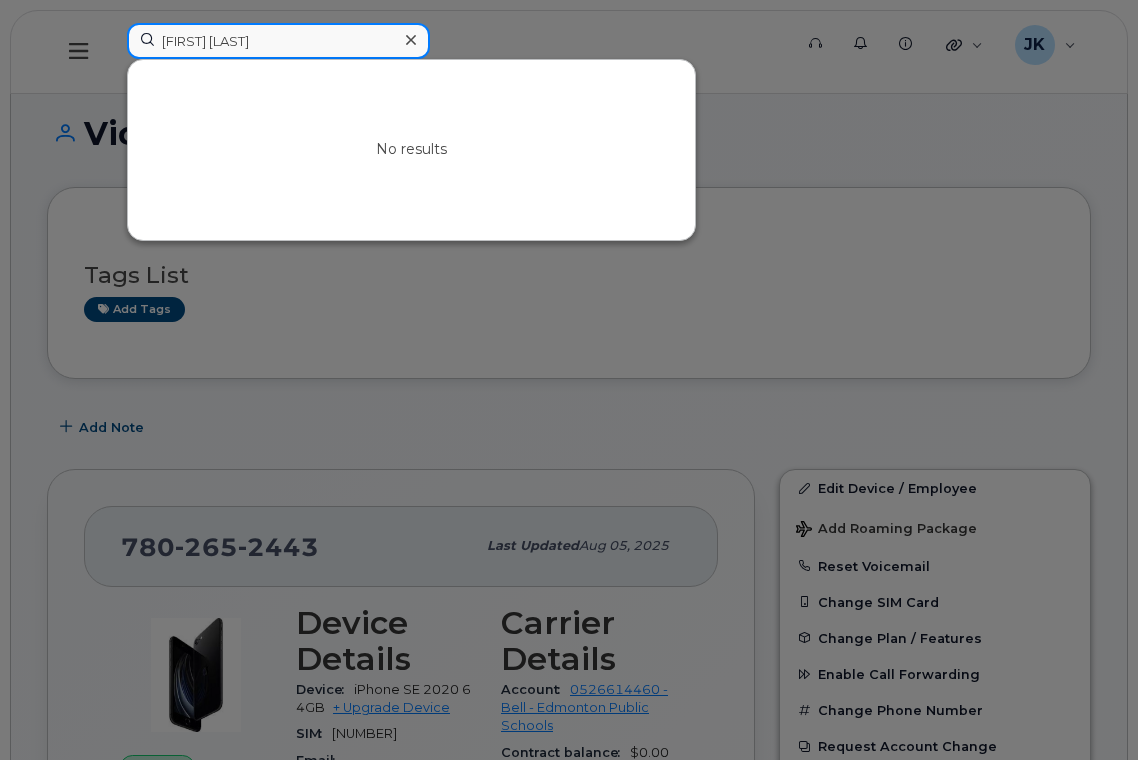 click on "Nicholle Wesel" at bounding box center (278, 41) 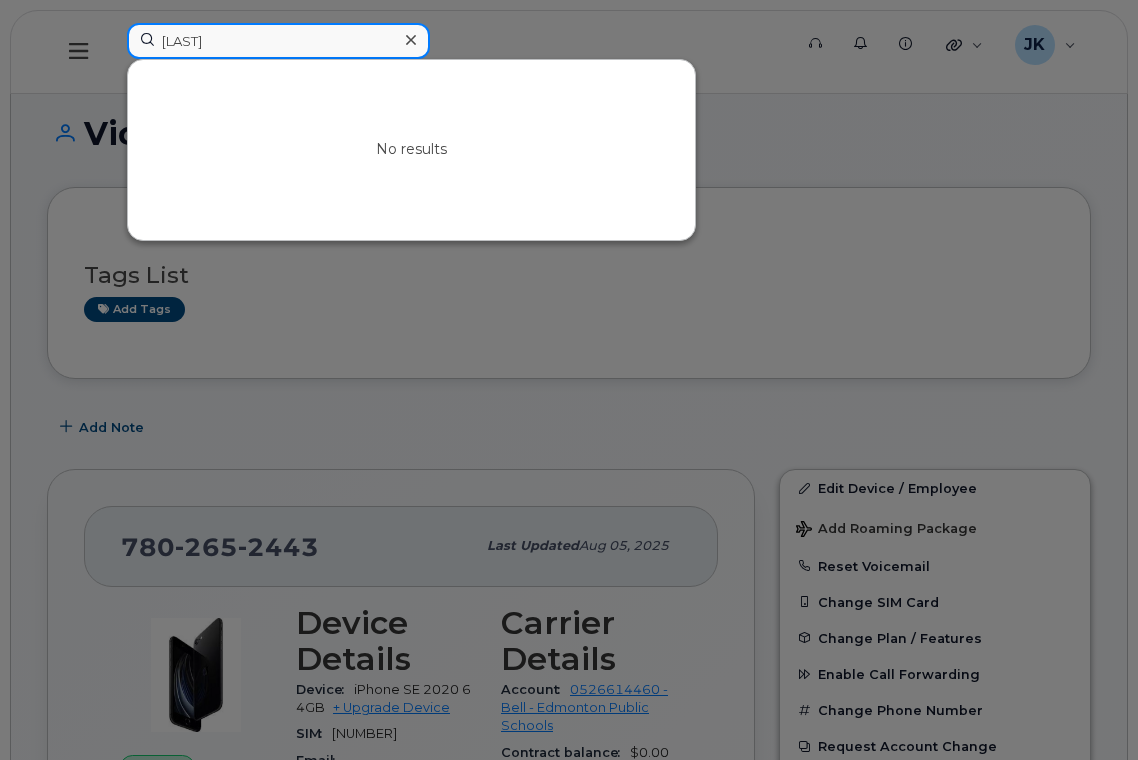 drag, startPoint x: 246, startPoint y: 47, endPoint x: 123, endPoint y: 49, distance: 123.01626 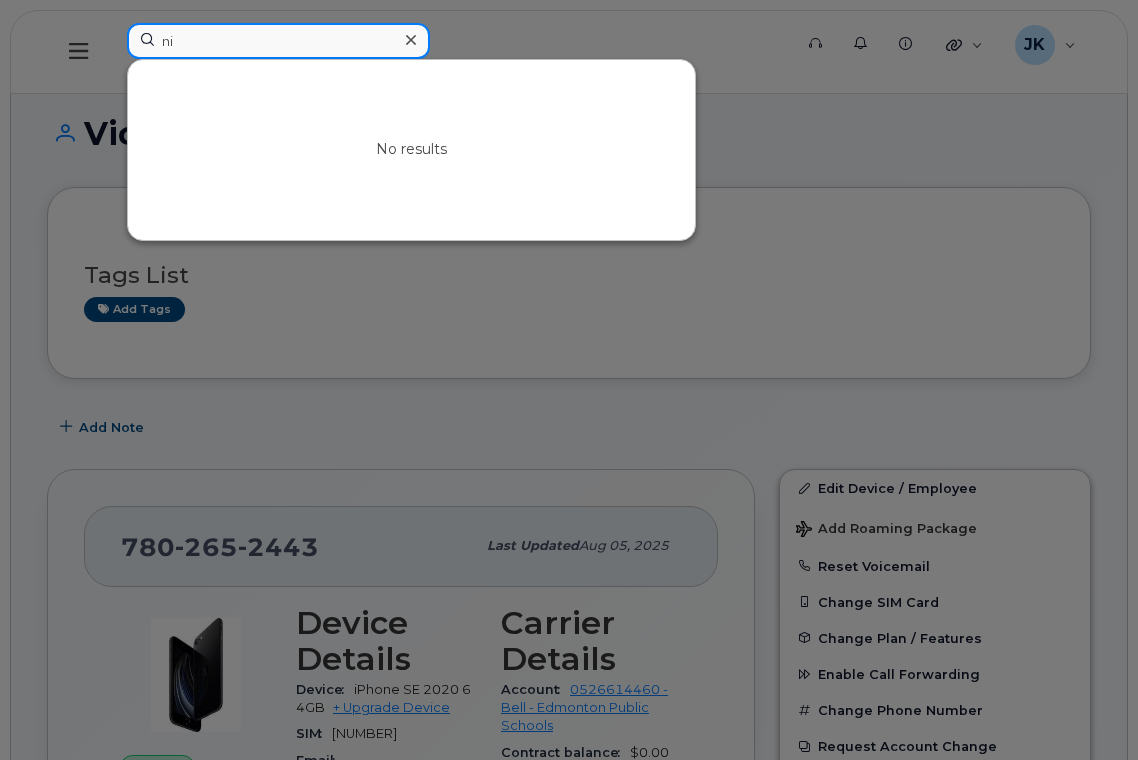 type on "n" 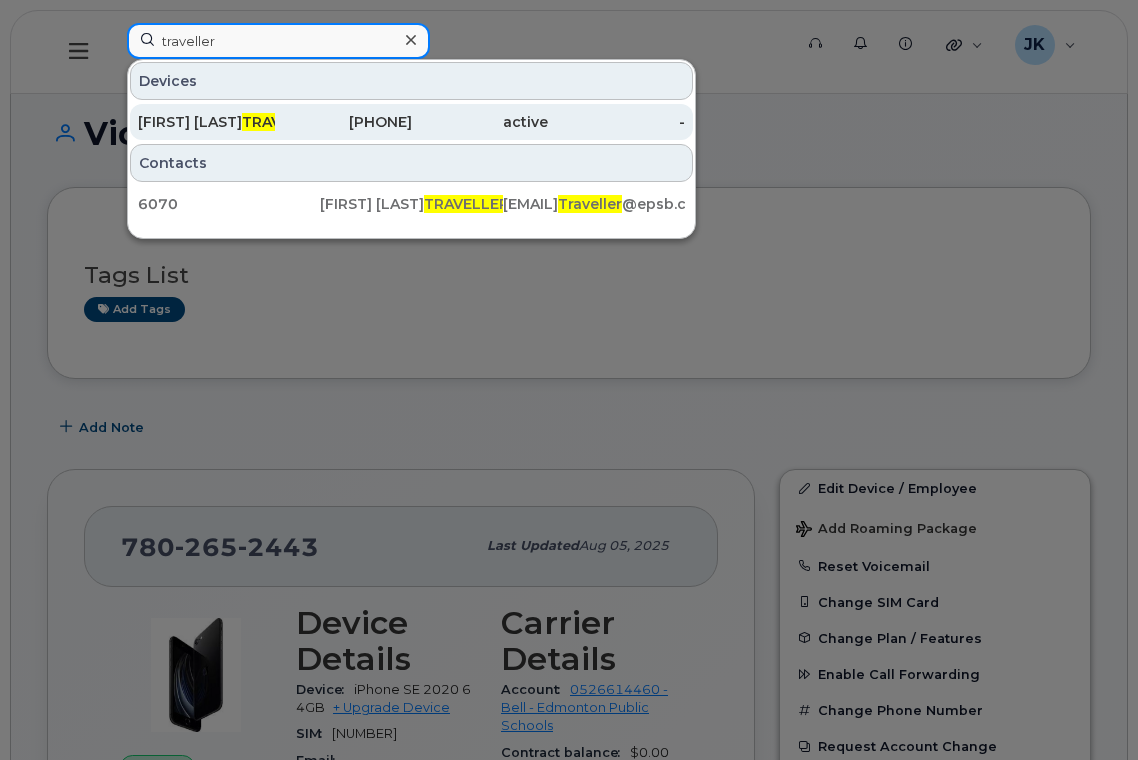type on "traveller" 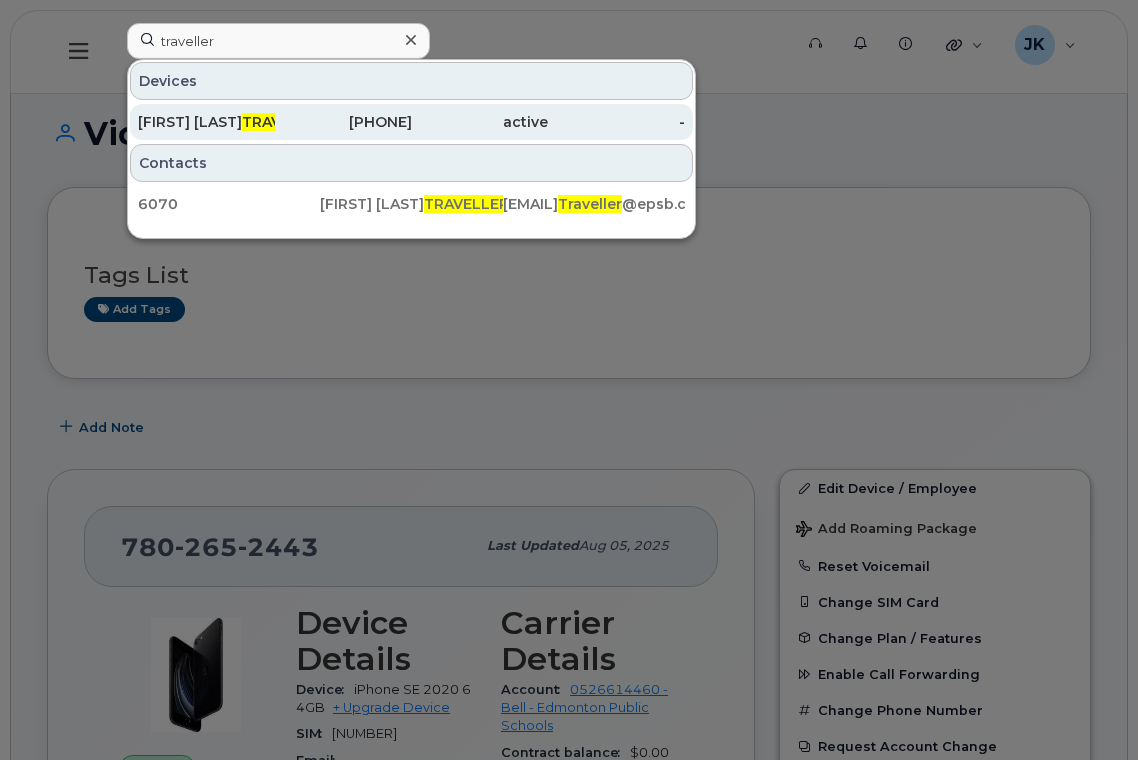 click on "NICHOLLE WEASEL  TRAVELLER" at bounding box center (206, 122) 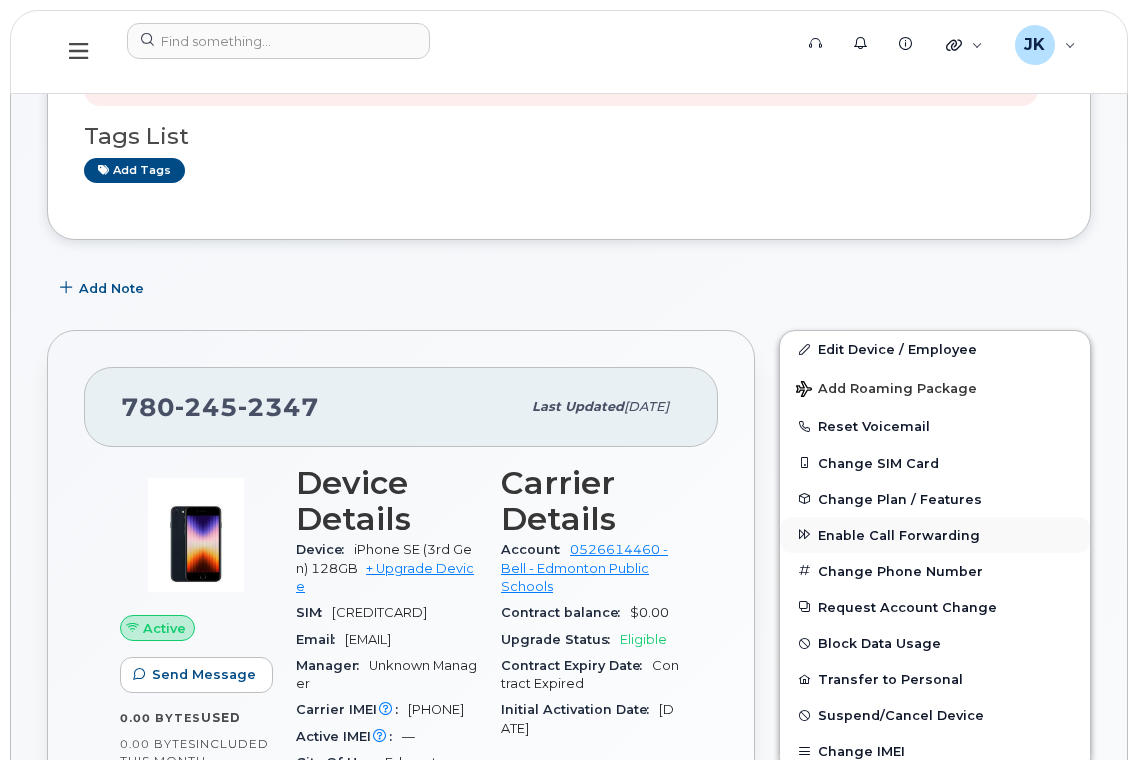 scroll, scrollTop: 400, scrollLeft: 0, axis: vertical 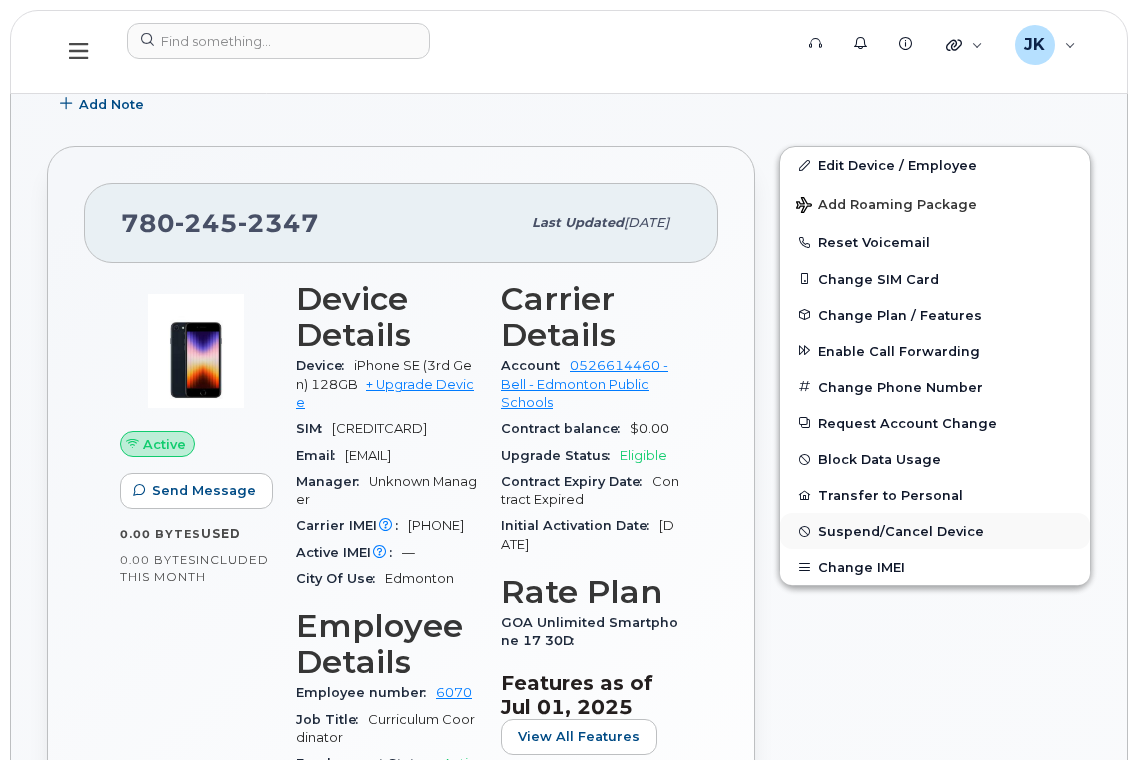 click on "Suspend/Cancel Device" at bounding box center [901, 531] 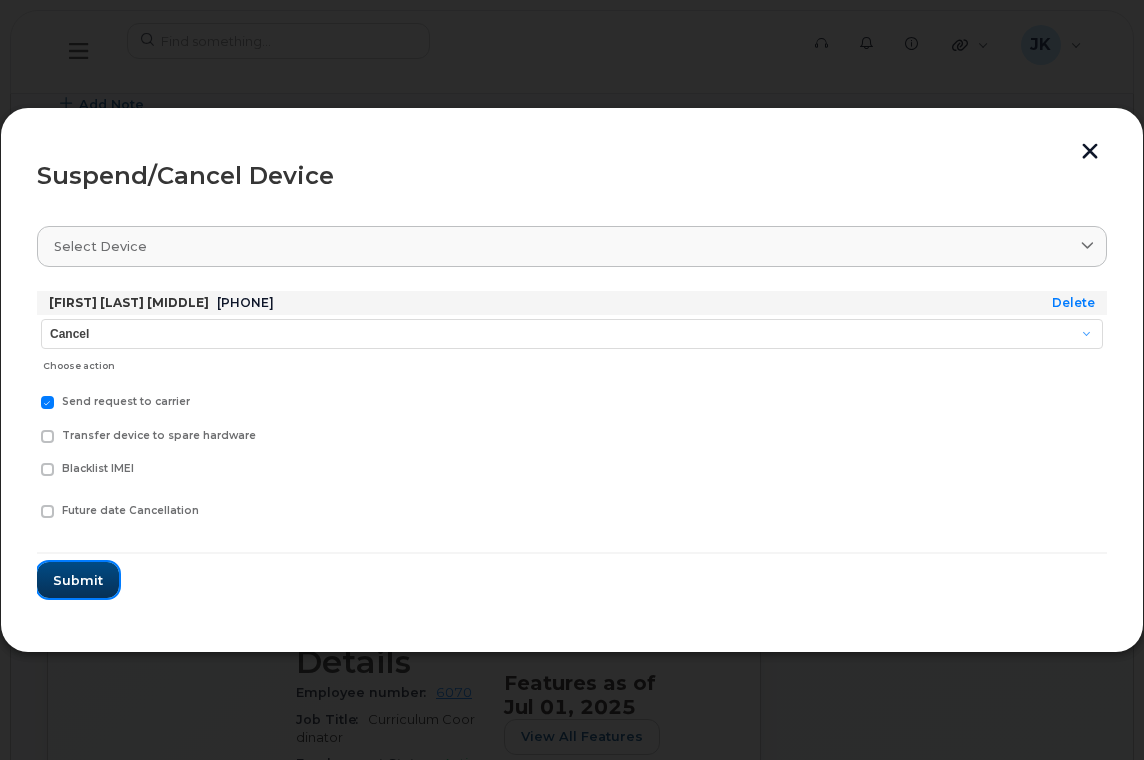 click on "Submit" at bounding box center [78, 580] 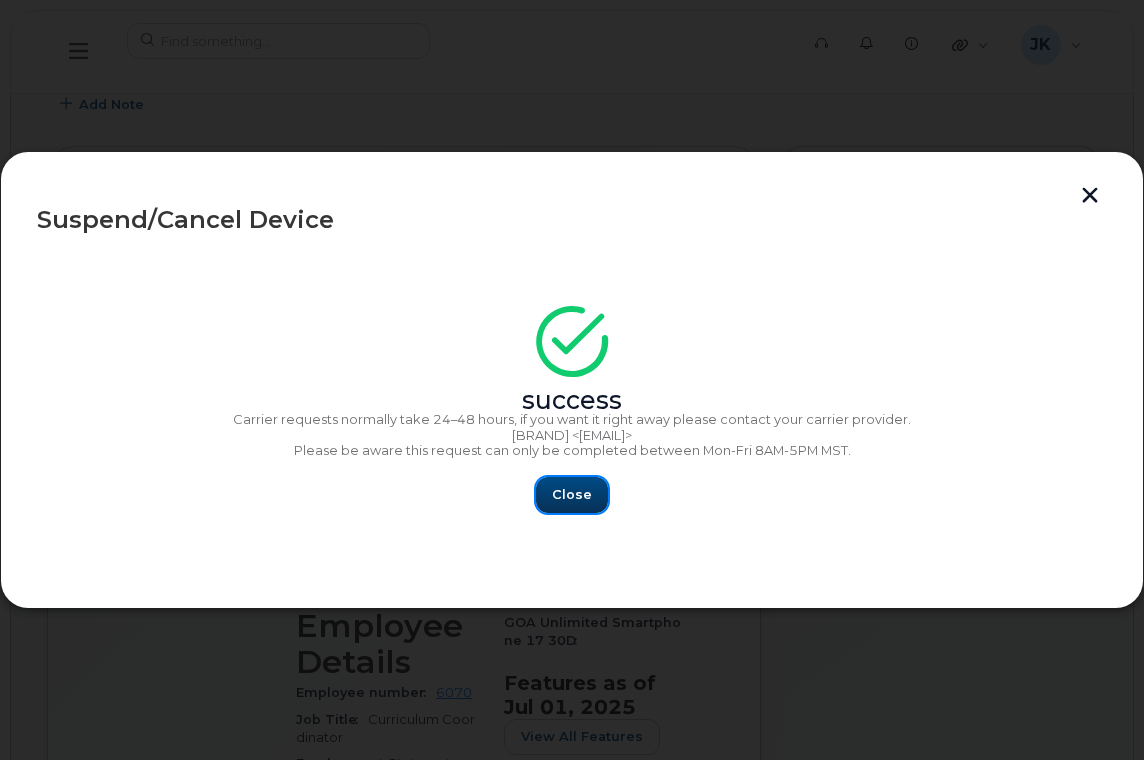 click on "Close" at bounding box center [572, 494] 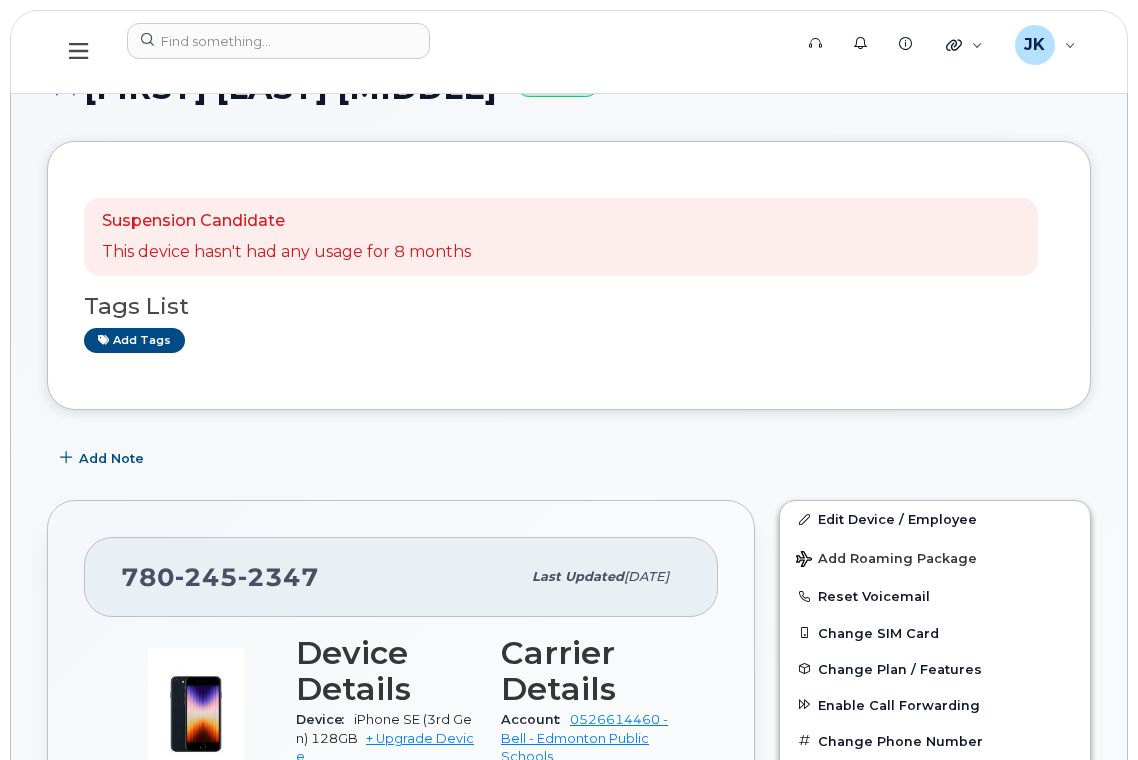 scroll, scrollTop: 0, scrollLeft: 0, axis: both 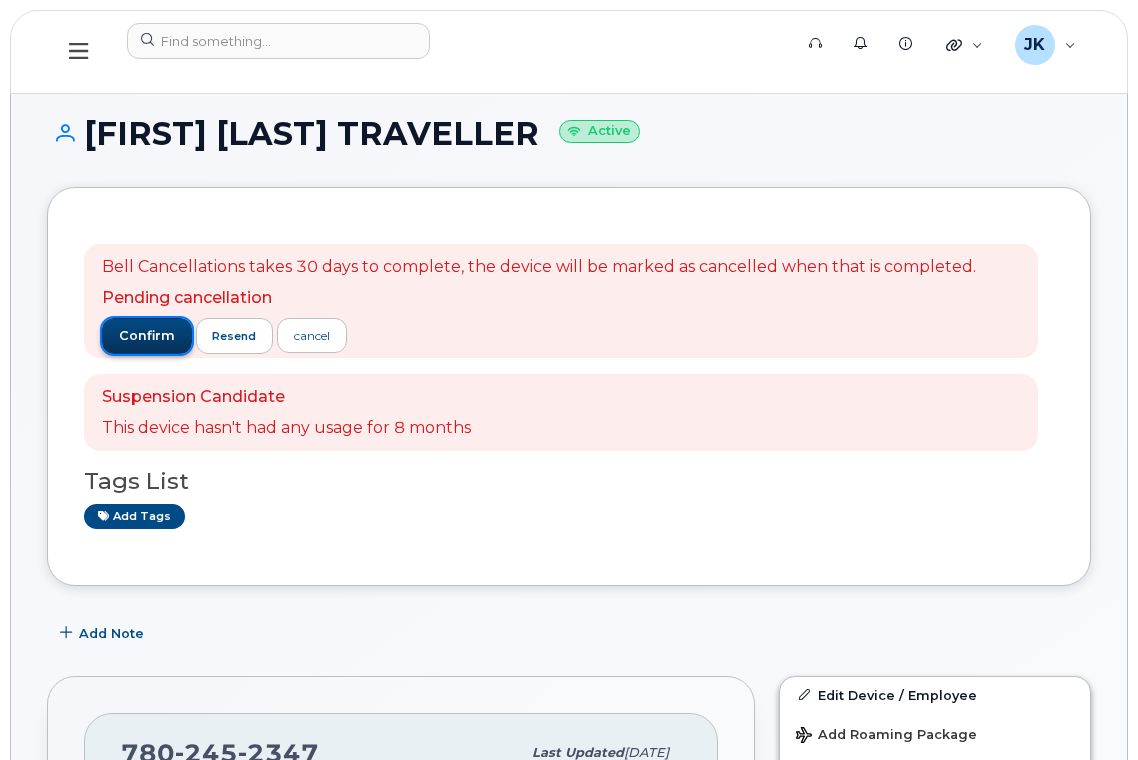 click on "confirm" 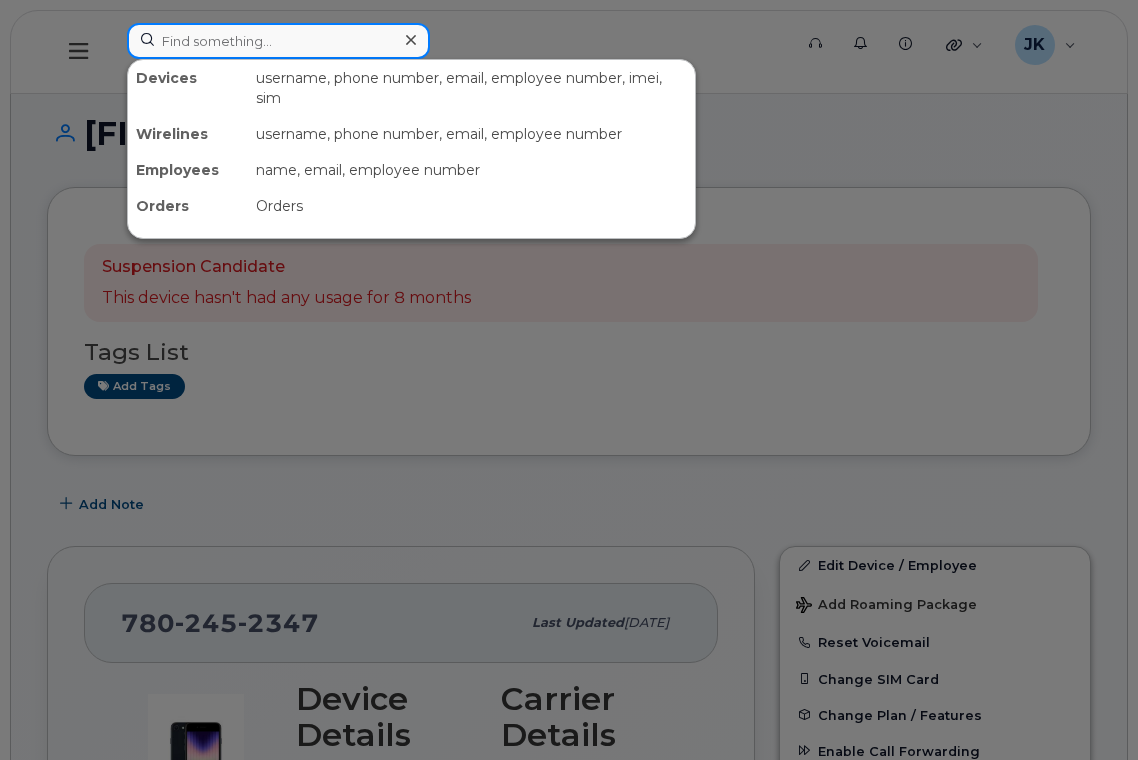 click at bounding box center (278, 41) 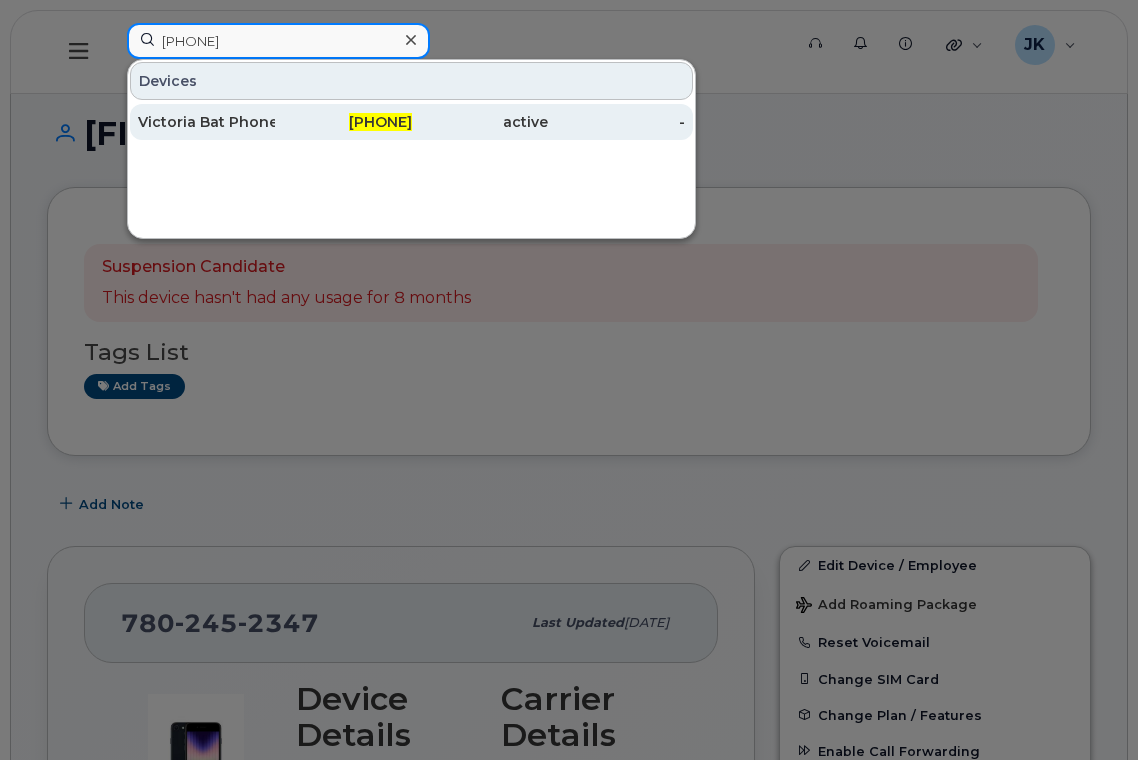 type on "[PHONE]" 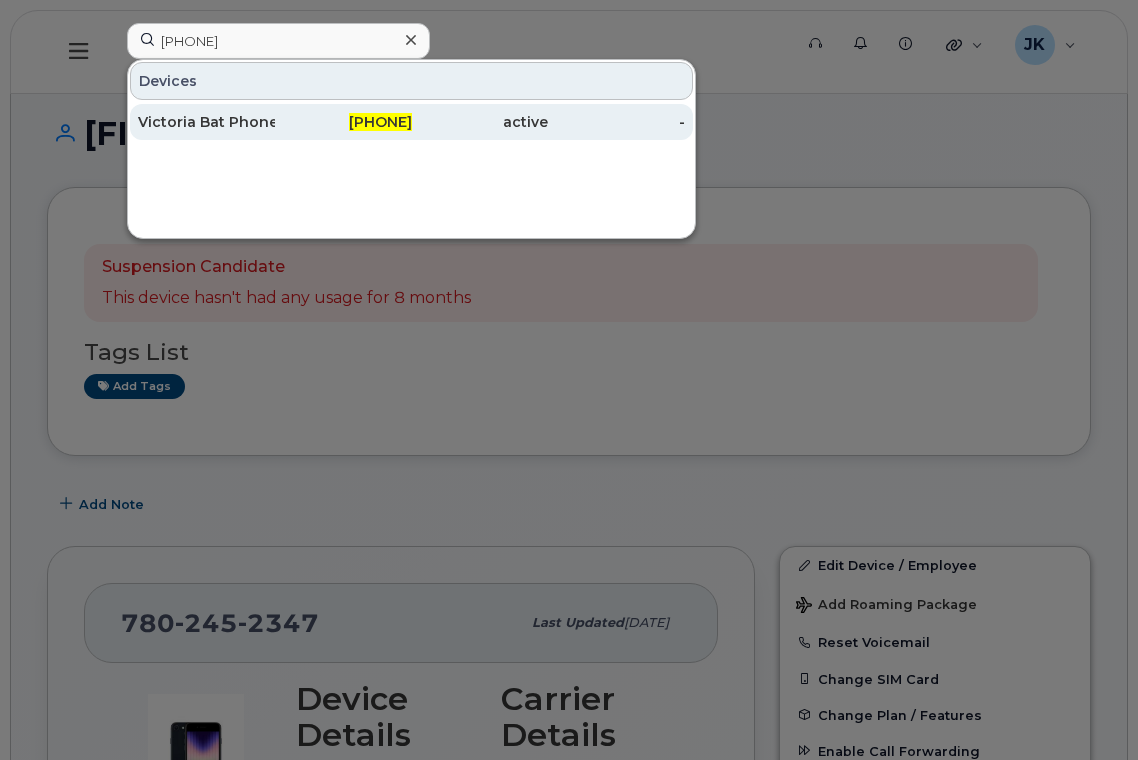 click on "Victoria Bat Phone" at bounding box center [206, 122] 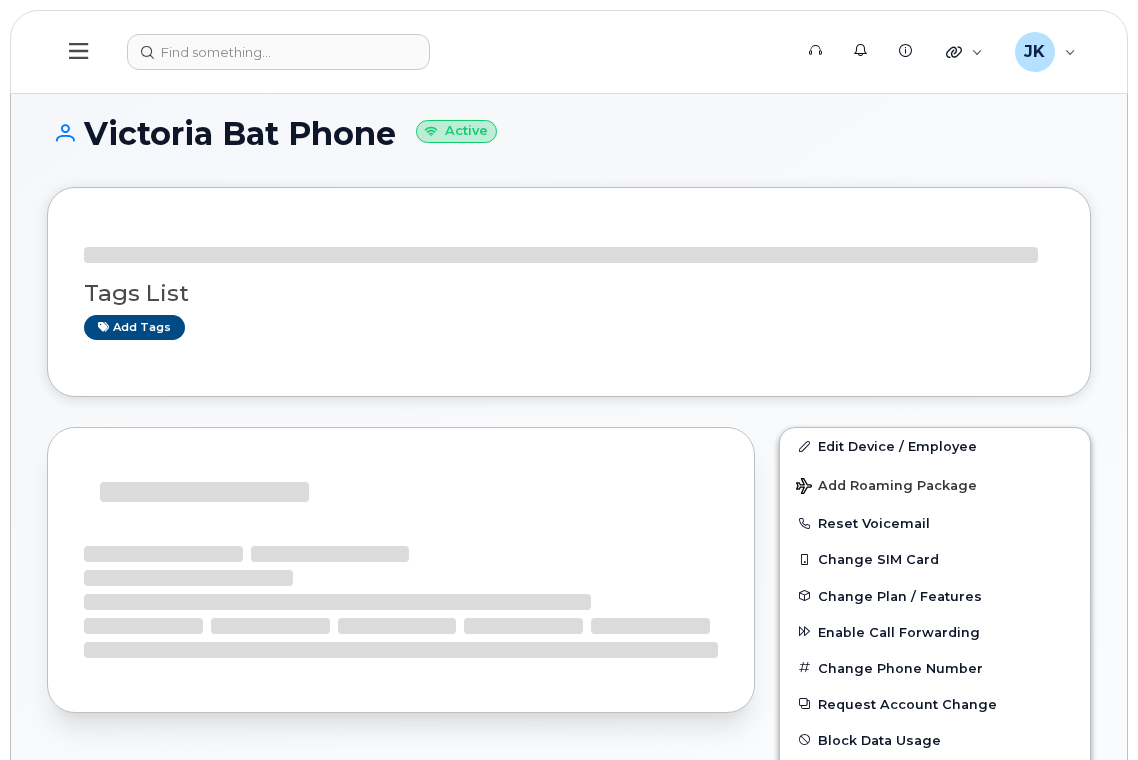 scroll, scrollTop: 0, scrollLeft: 0, axis: both 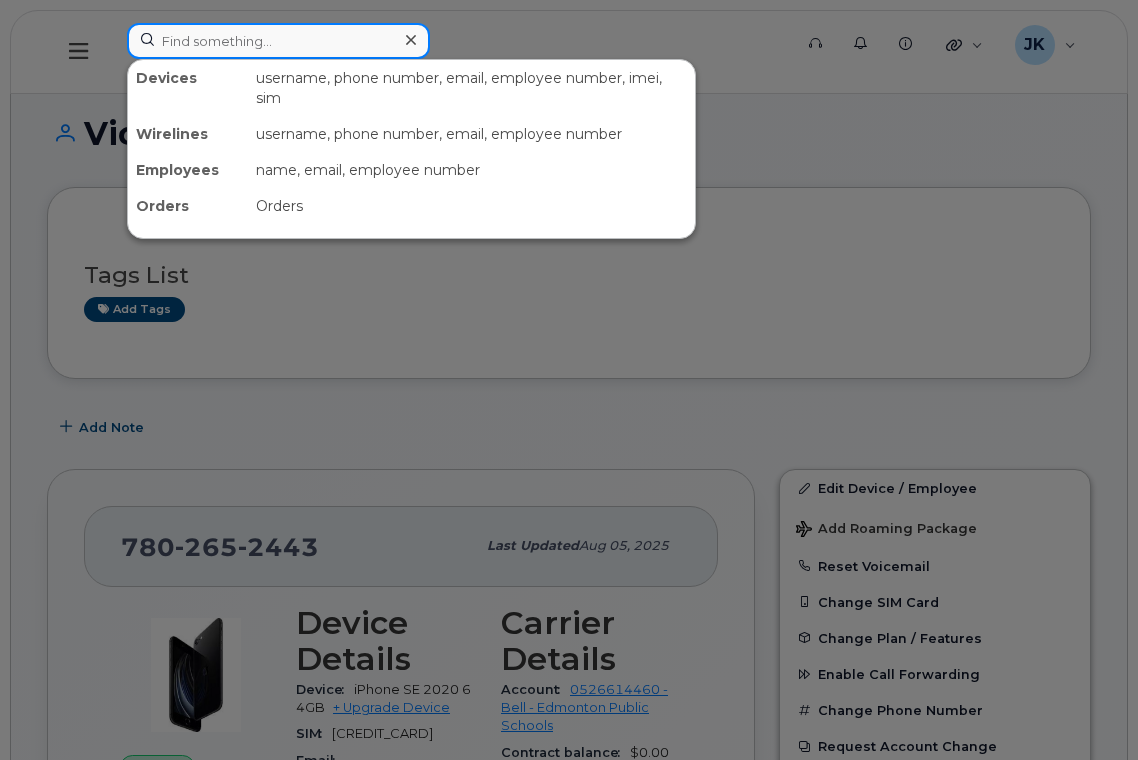 click at bounding box center (278, 41) 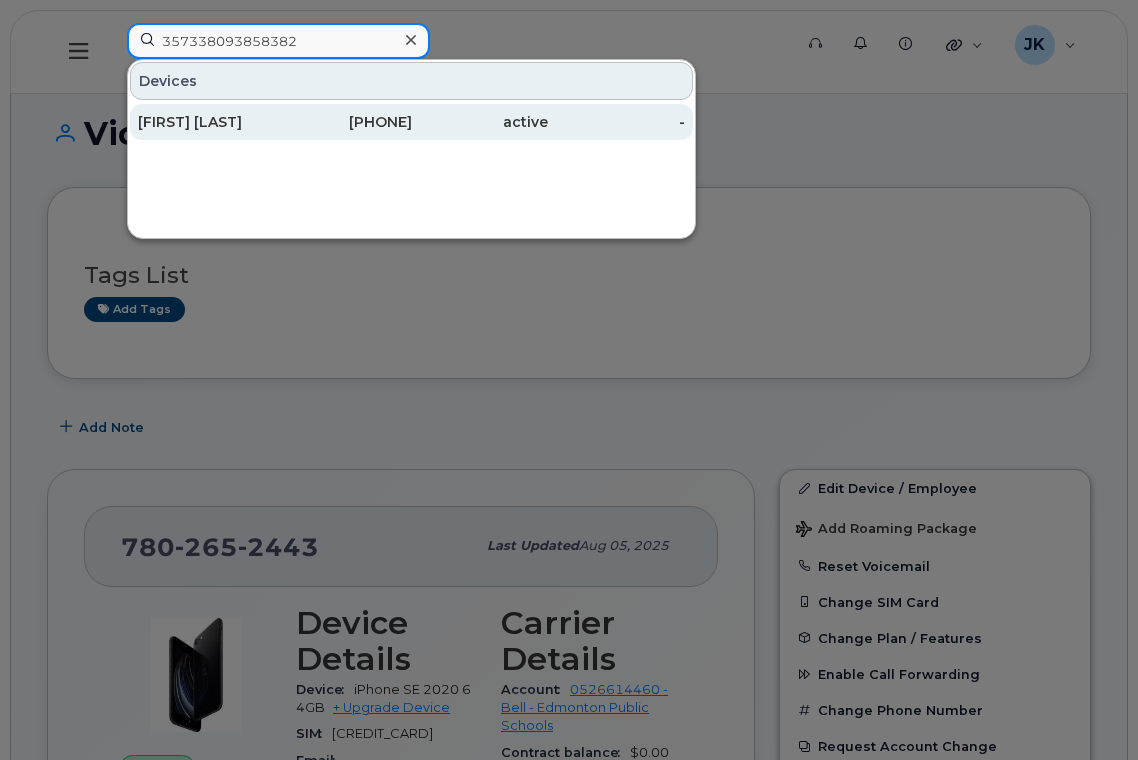 type on "357338093858382" 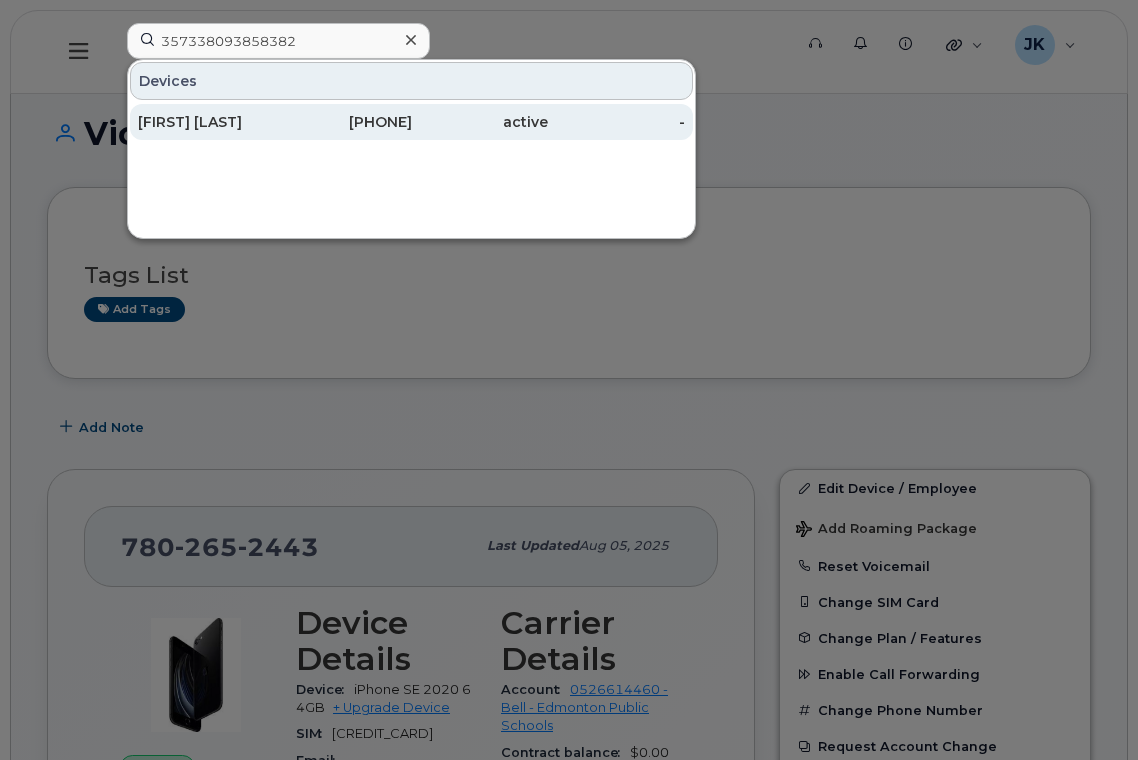 click on "Gail Haydey" at bounding box center [206, 122] 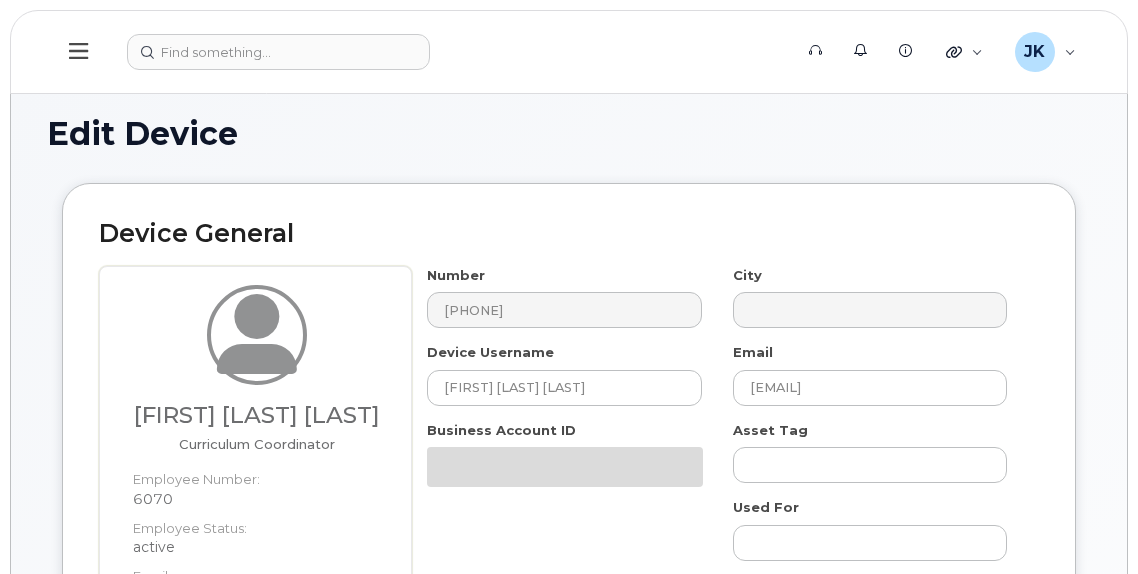 scroll, scrollTop: 0, scrollLeft: 0, axis: both 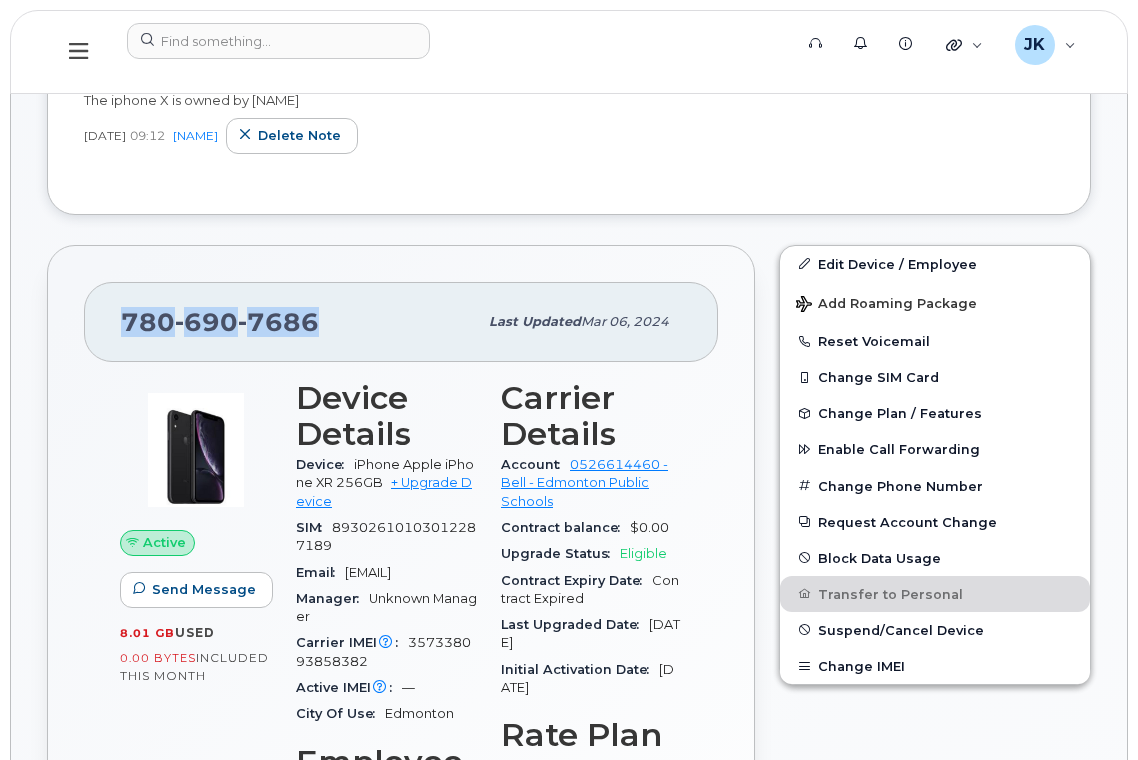 drag, startPoint x: 121, startPoint y: 318, endPoint x: 316, endPoint y: 318, distance: 195 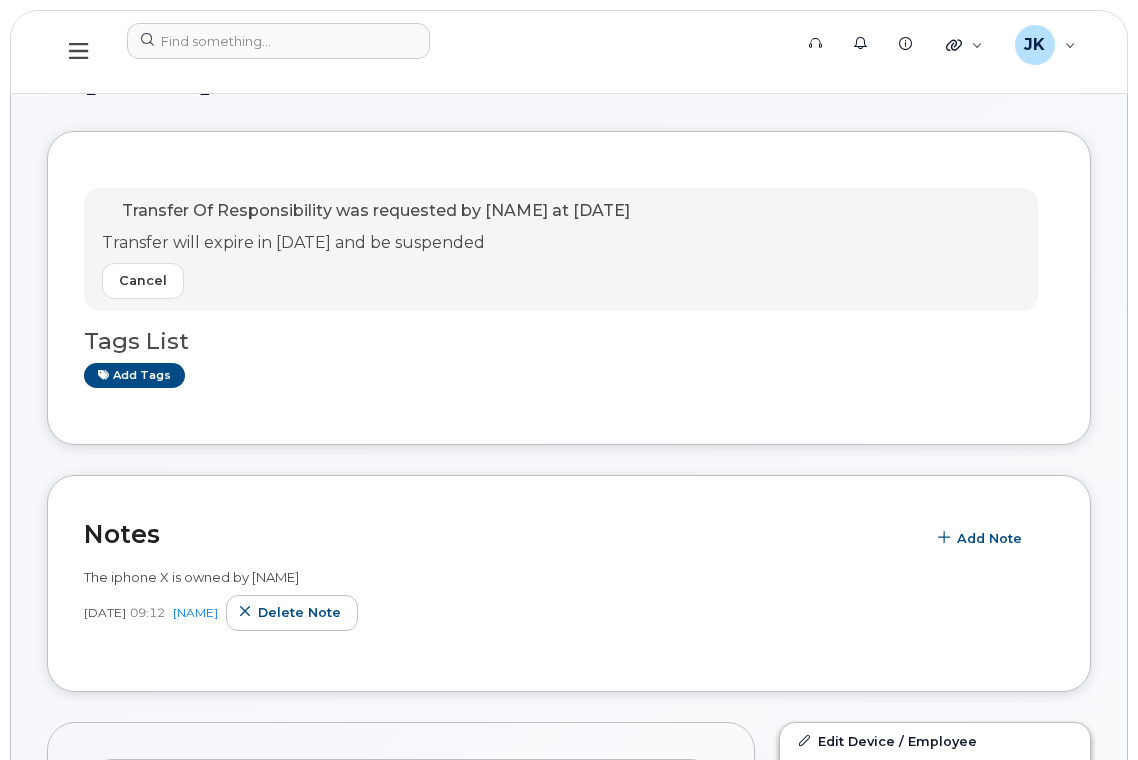 scroll, scrollTop: 0, scrollLeft: 0, axis: both 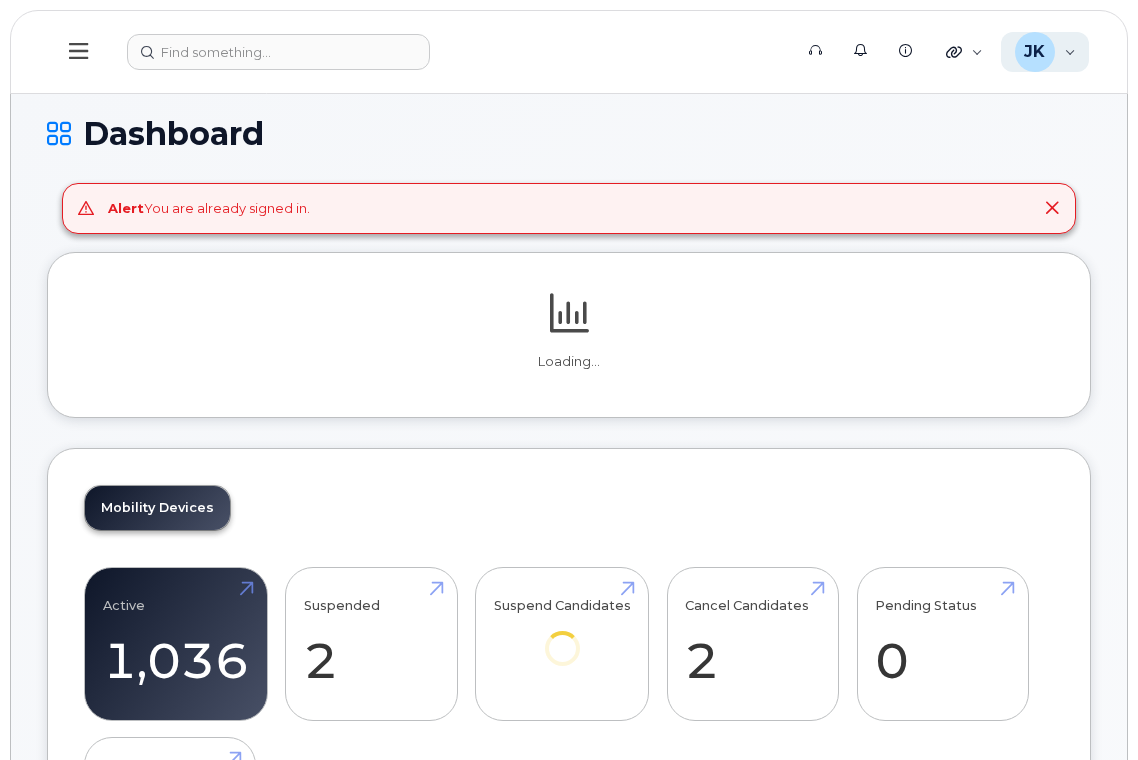 click on "[FIRST] [LAST] [ROLE]" at bounding box center (1045, 52) 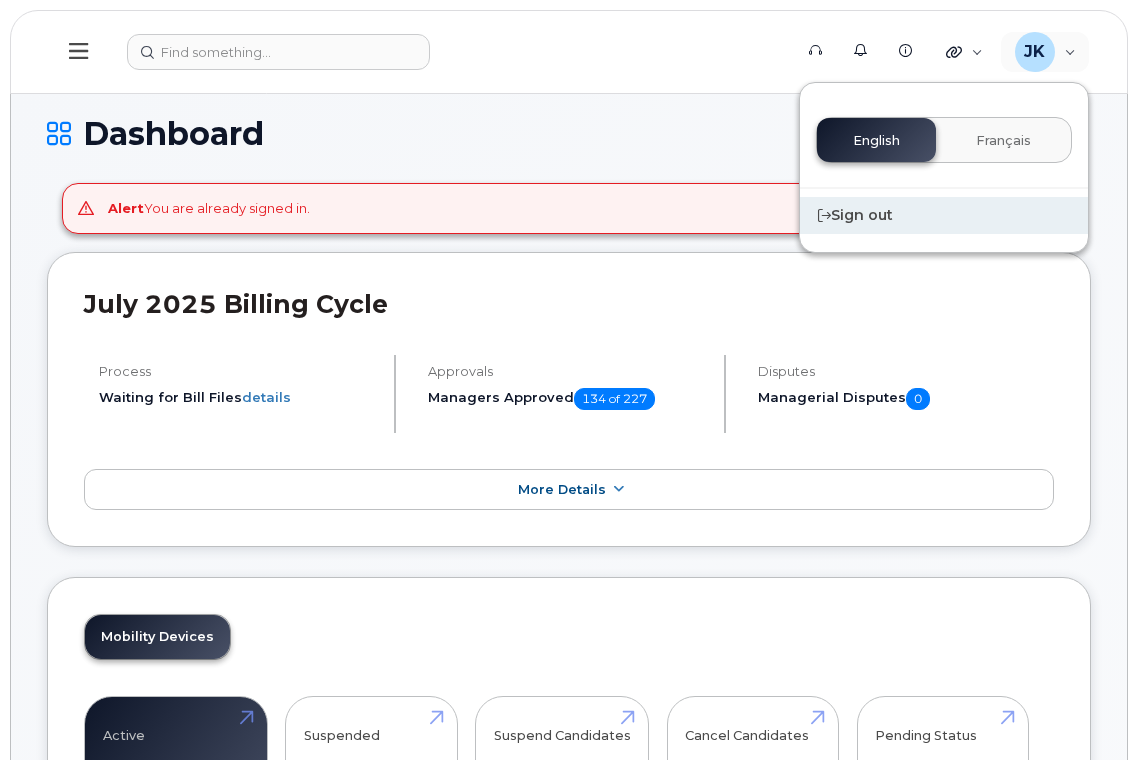 click on "Sign out" 